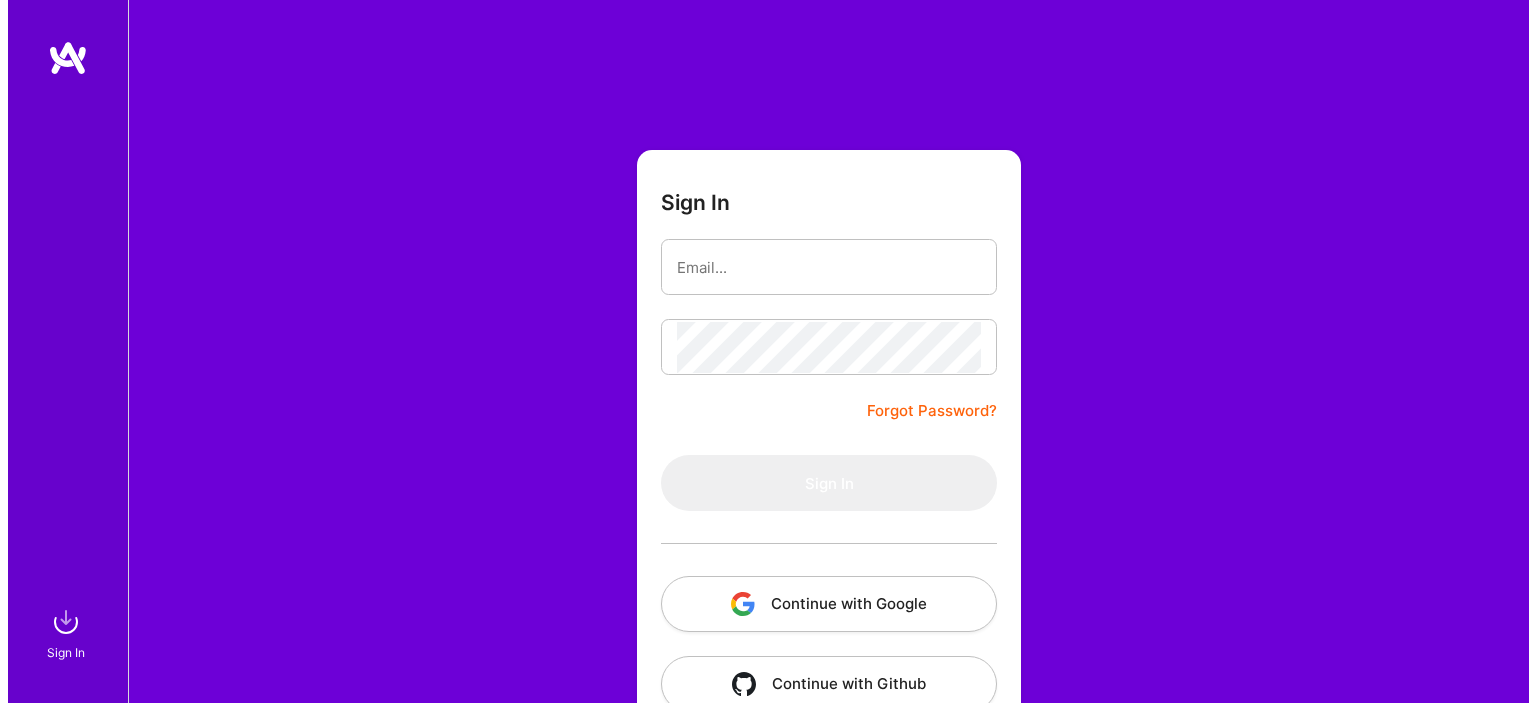 scroll, scrollTop: 0, scrollLeft: 0, axis: both 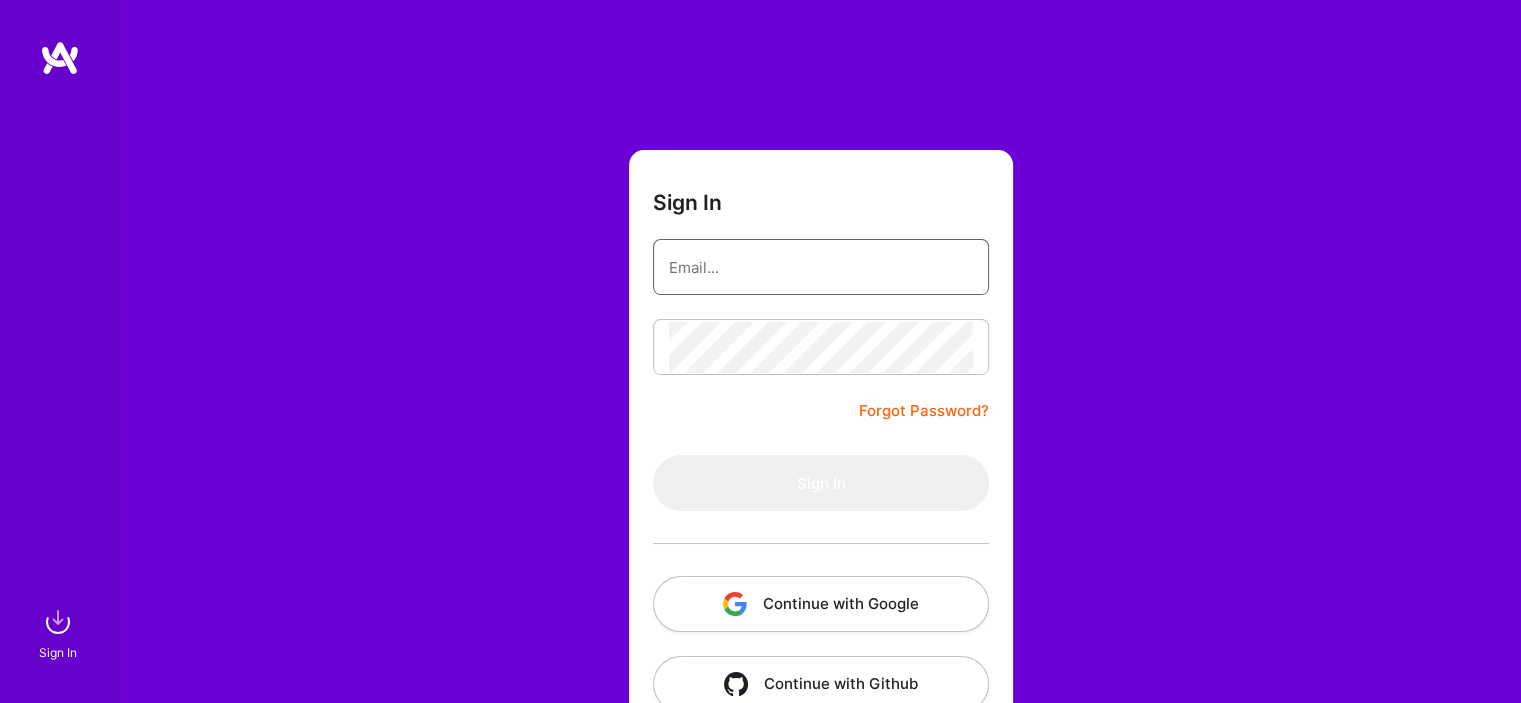 click at bounding box center (821, 267) 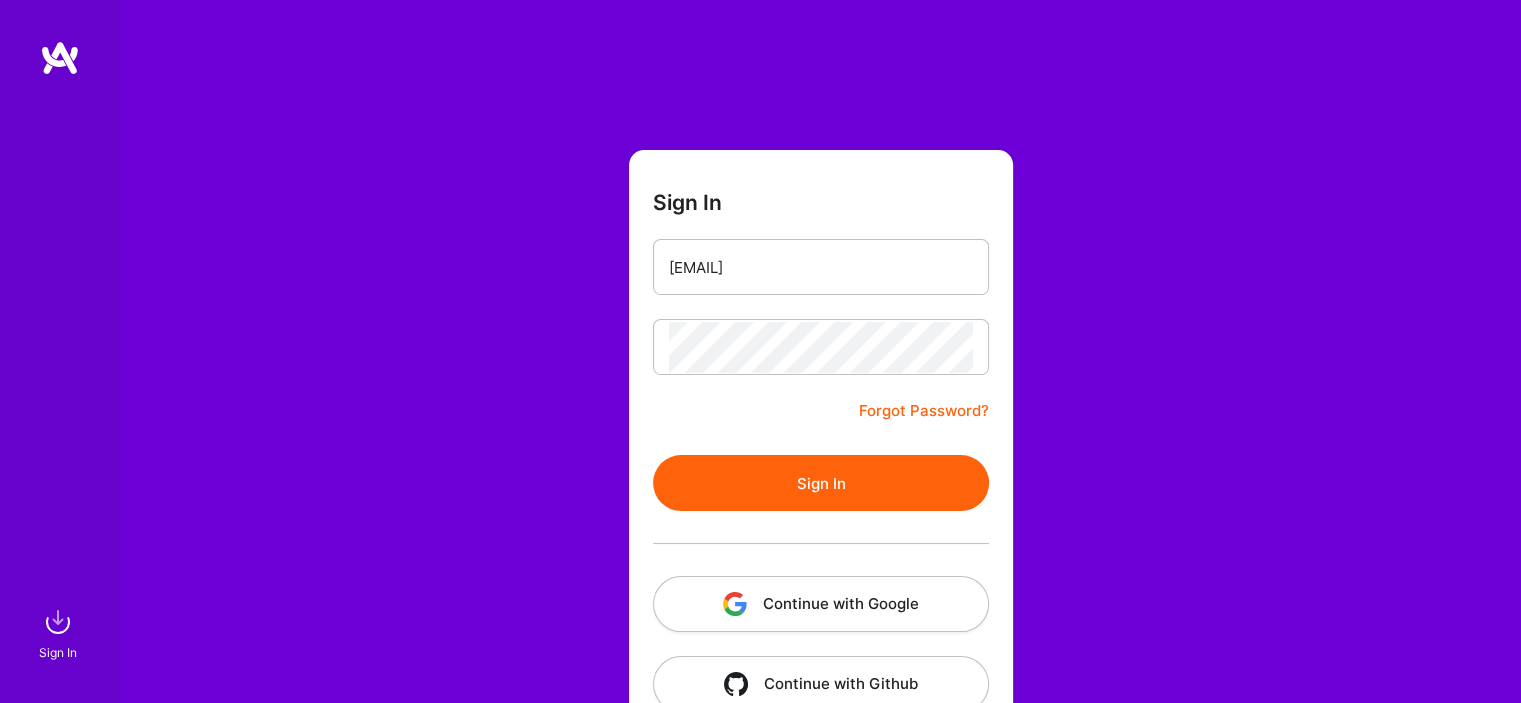 click on "Sign In" at bounding box center [821, 483] 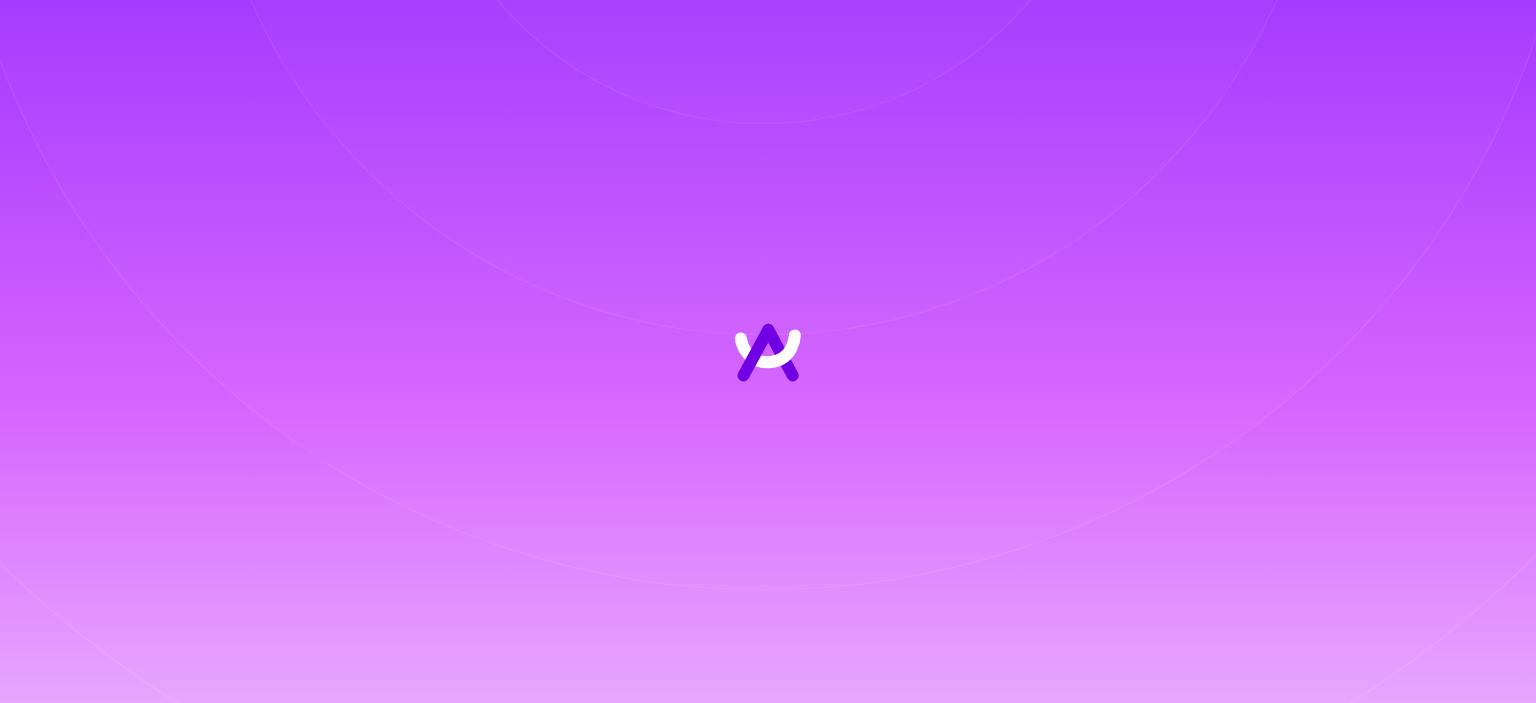 scroll, scrollTop: 0, scrollLeft: 0, axis: both 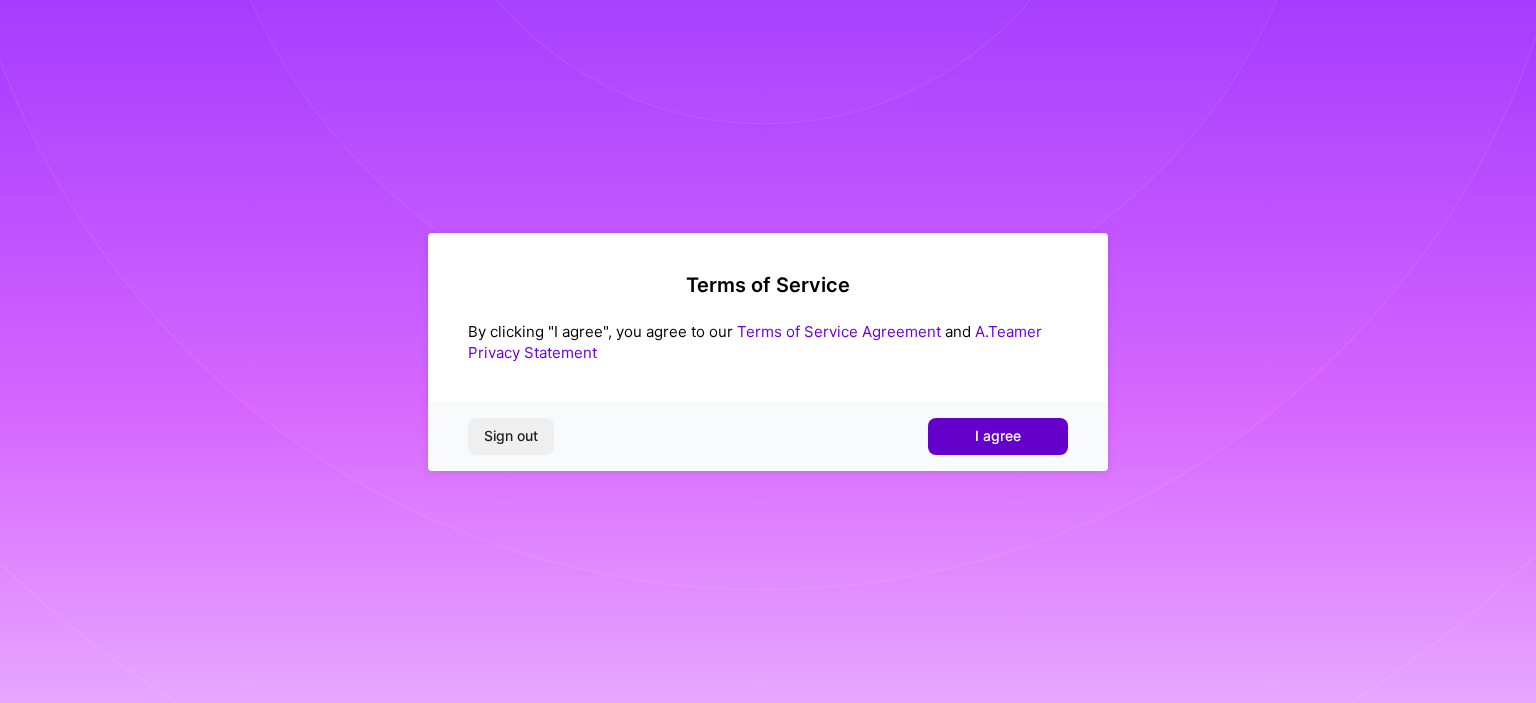 click on "I agree" at bounding box center [998, 436] 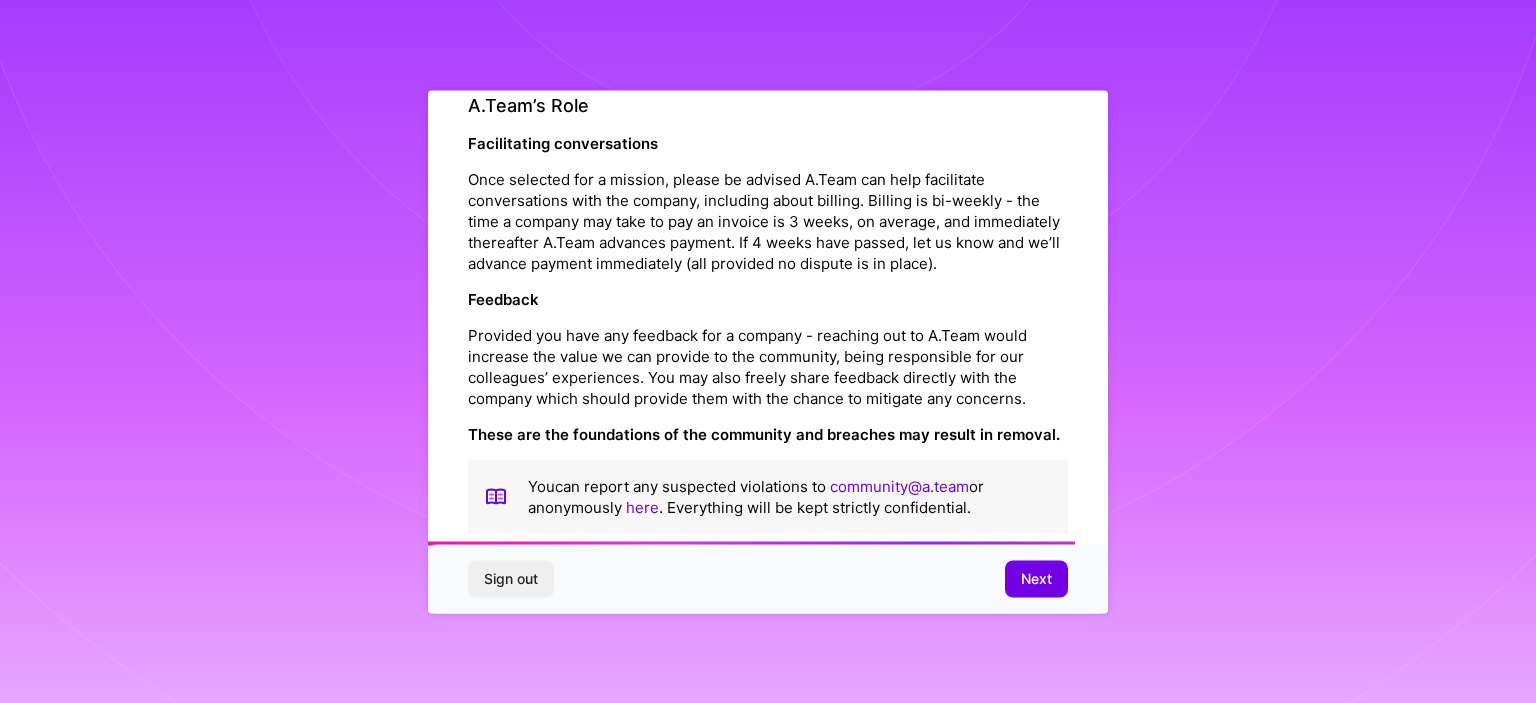 scroll, scrollTop: 2311, scrollLeft: 0, axis: vertical 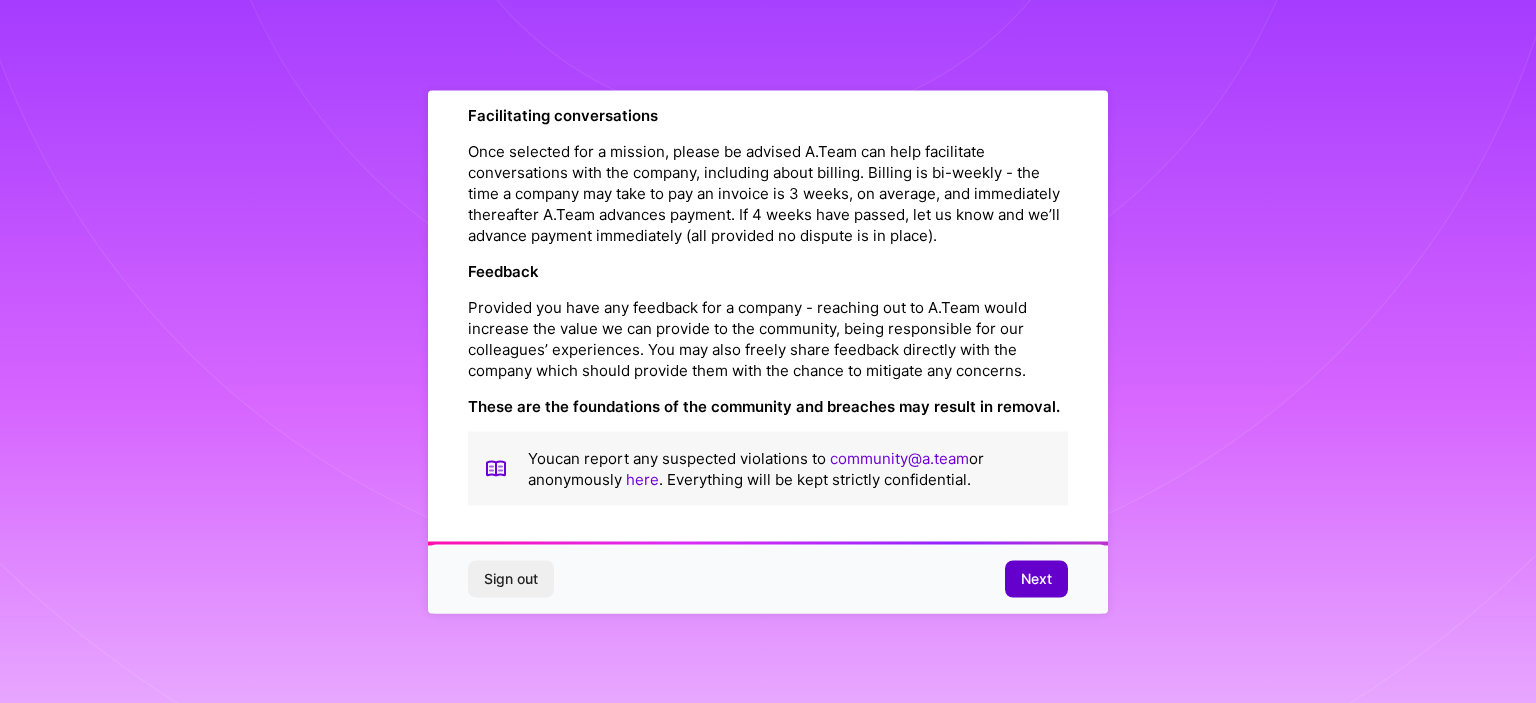 click on "Next" at bounding box center [1036, 579] 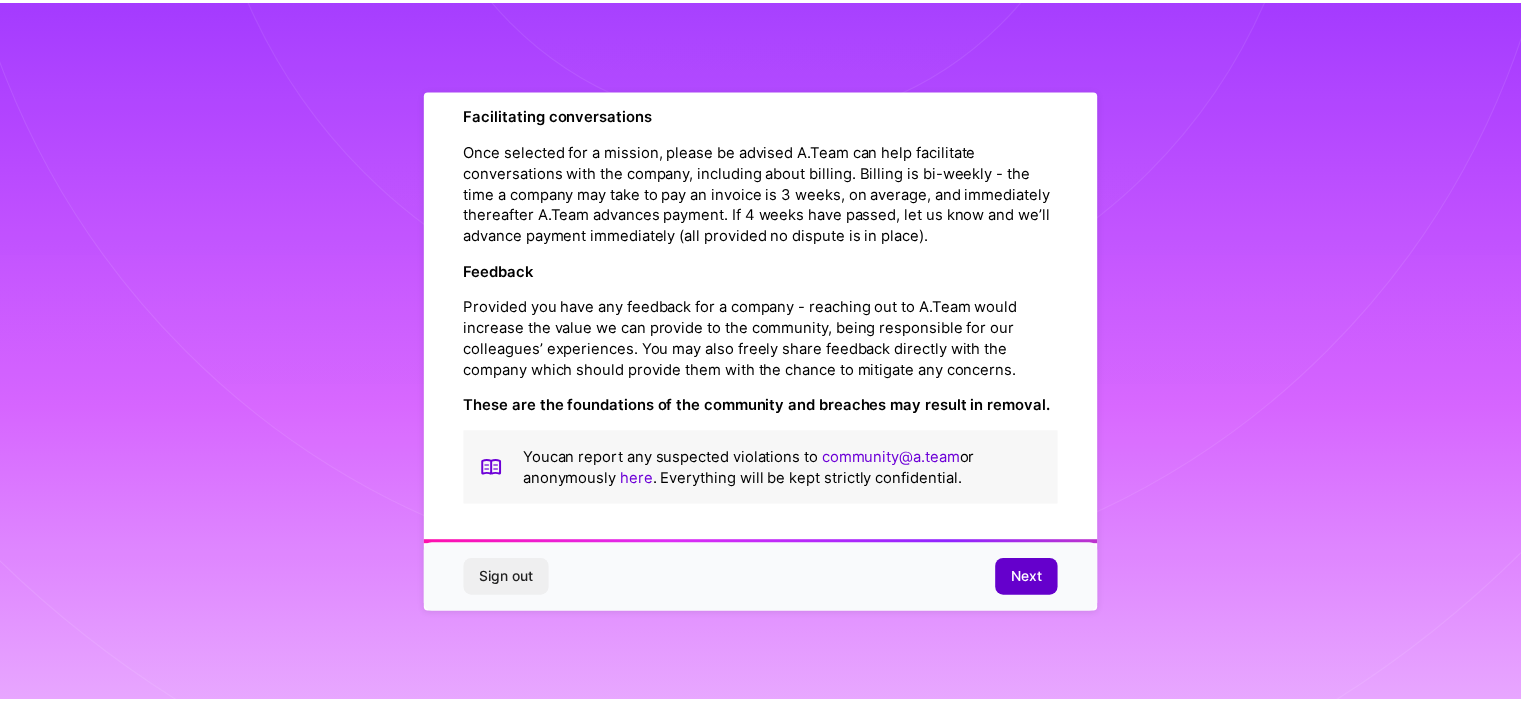 scroll, scrollTop: 16, scrollLeft: 0, axis: vertical 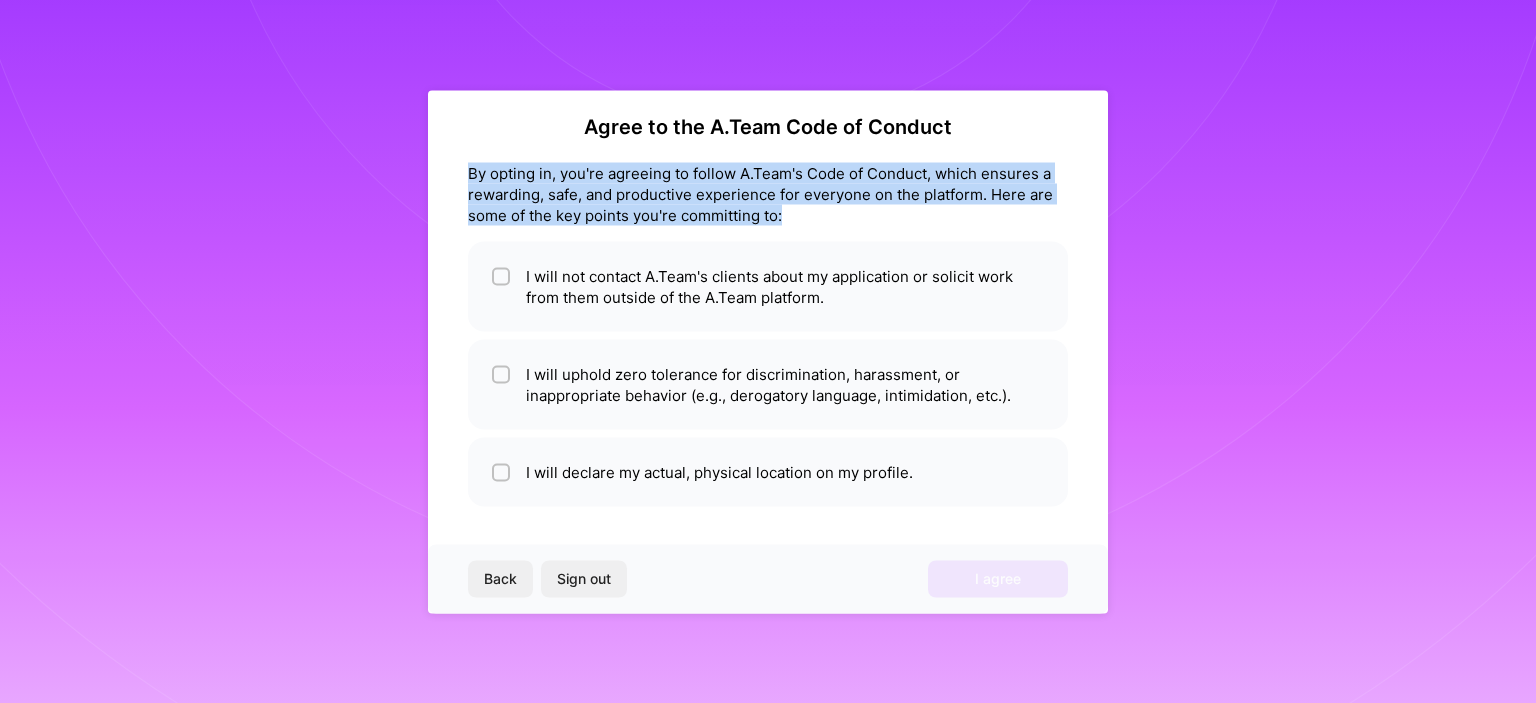drag, startPoint x: 466, startPoint y: 162, endPoint x: 815, endPoint y: 219, distance: 353.62408 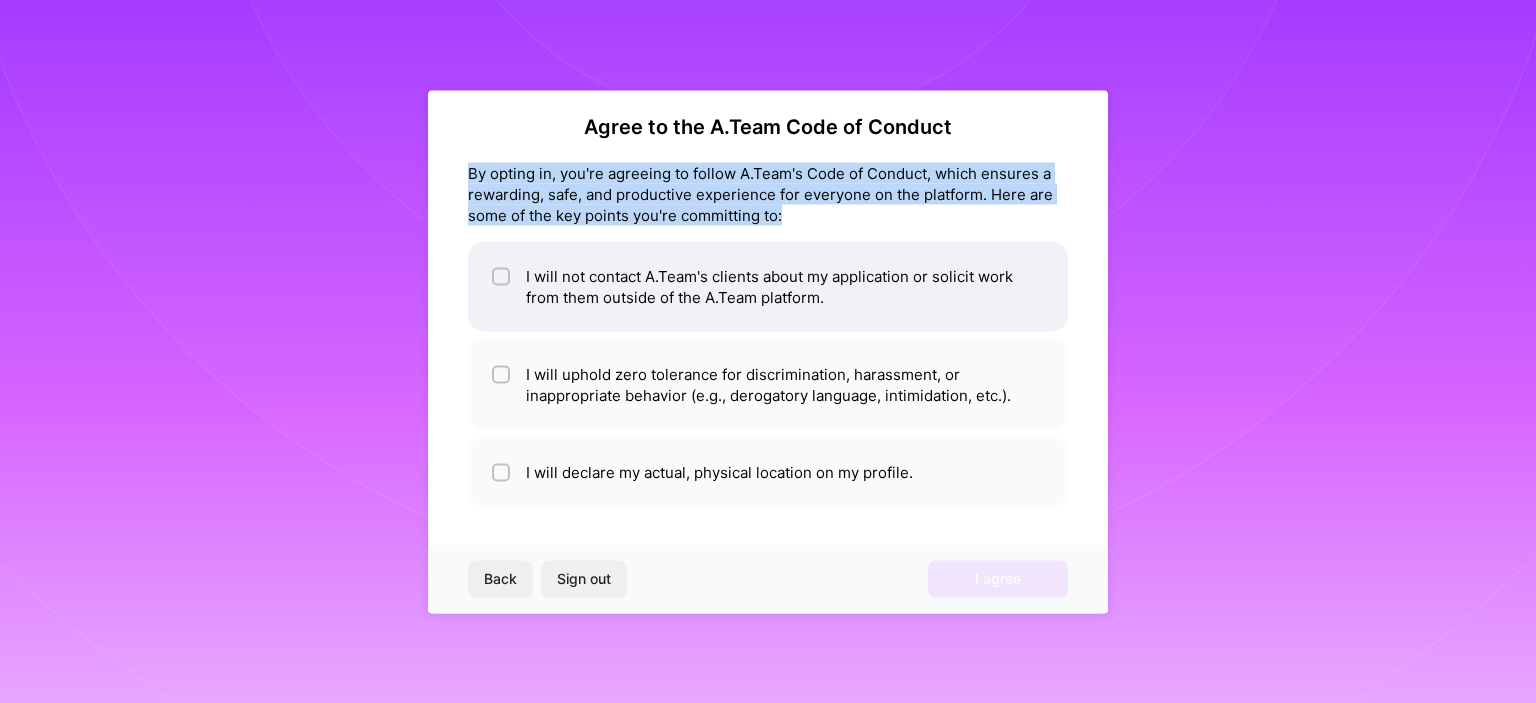 click at bounding box center [501, 276] 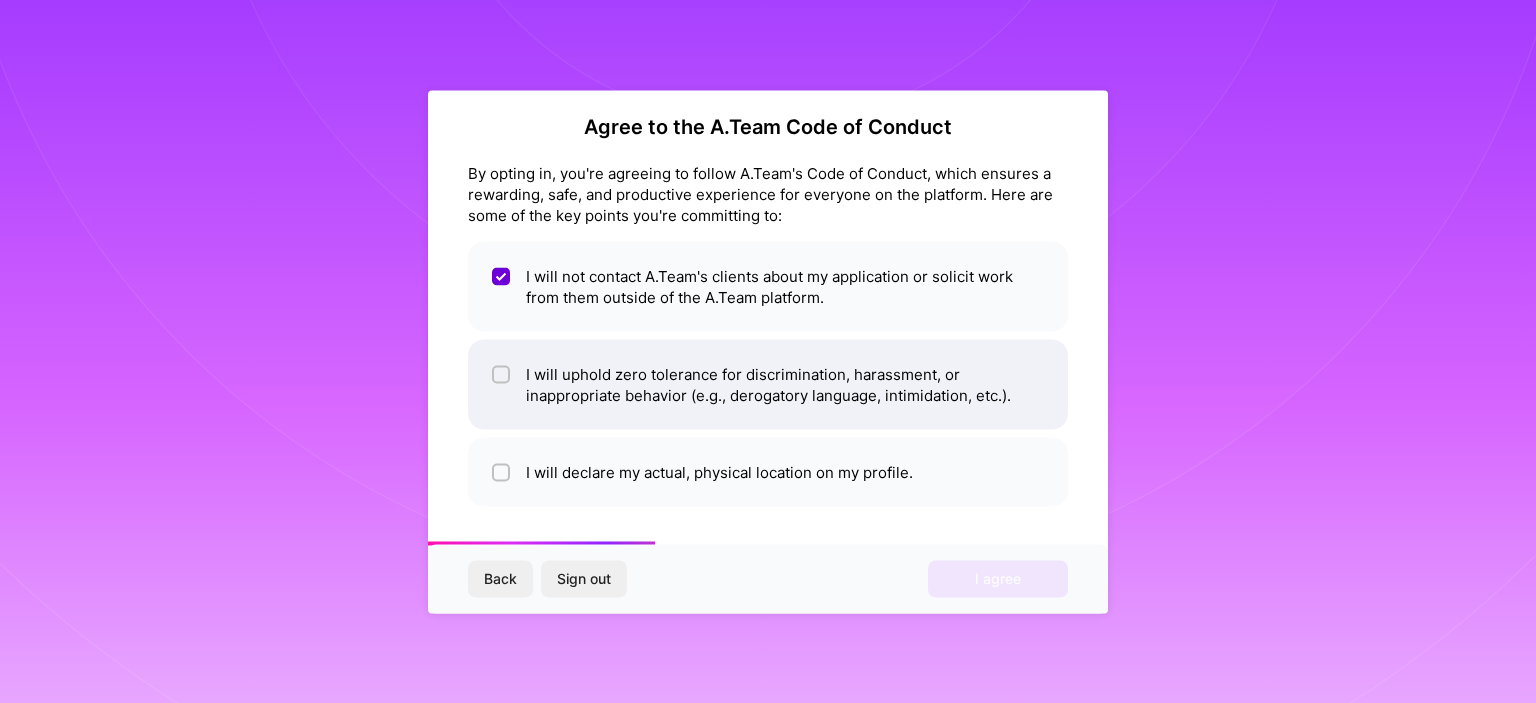 click on "I will uphold zero tolerance for discrimination, harassment, or inappropriate behavior (e.g., derogatory language, intimidation, etc.)." at bounding box center [768, 384] 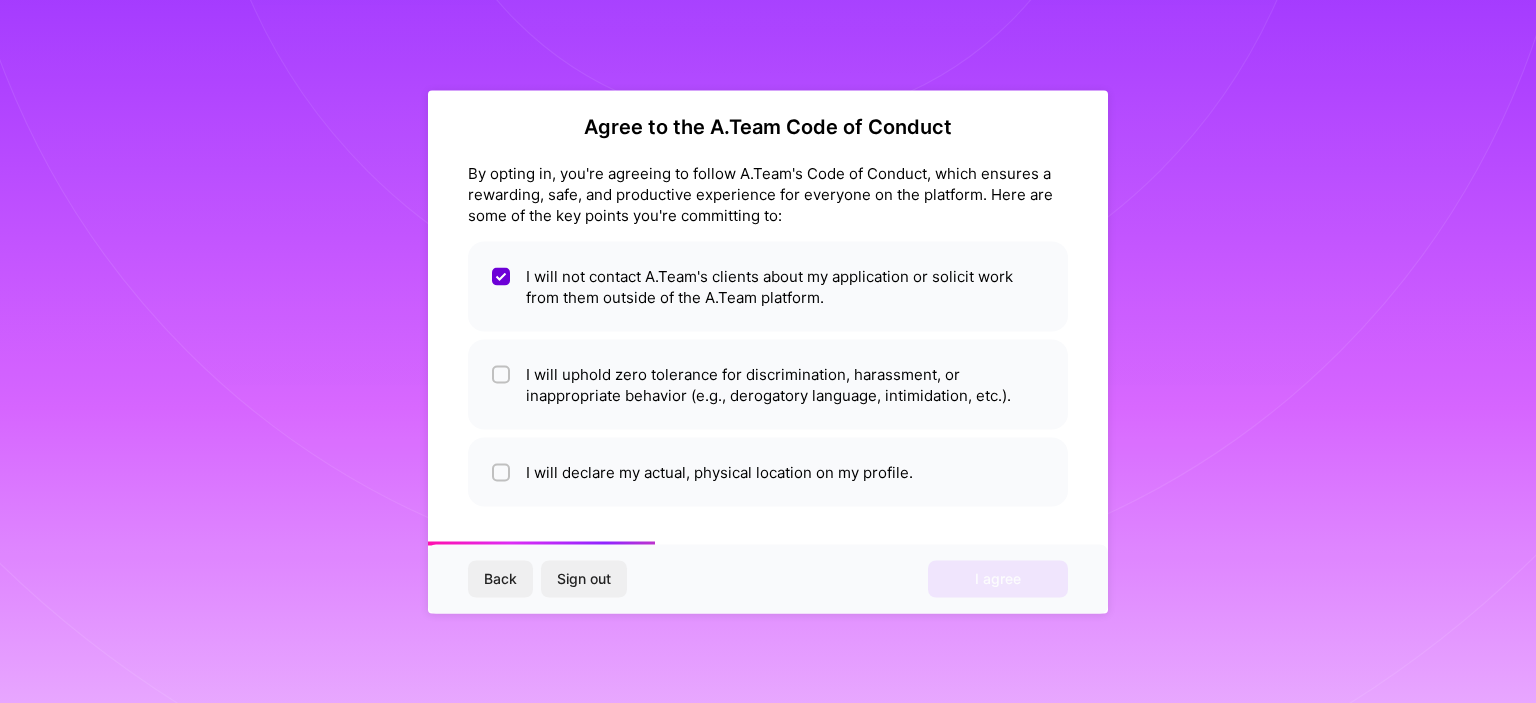 checkbox on "true" 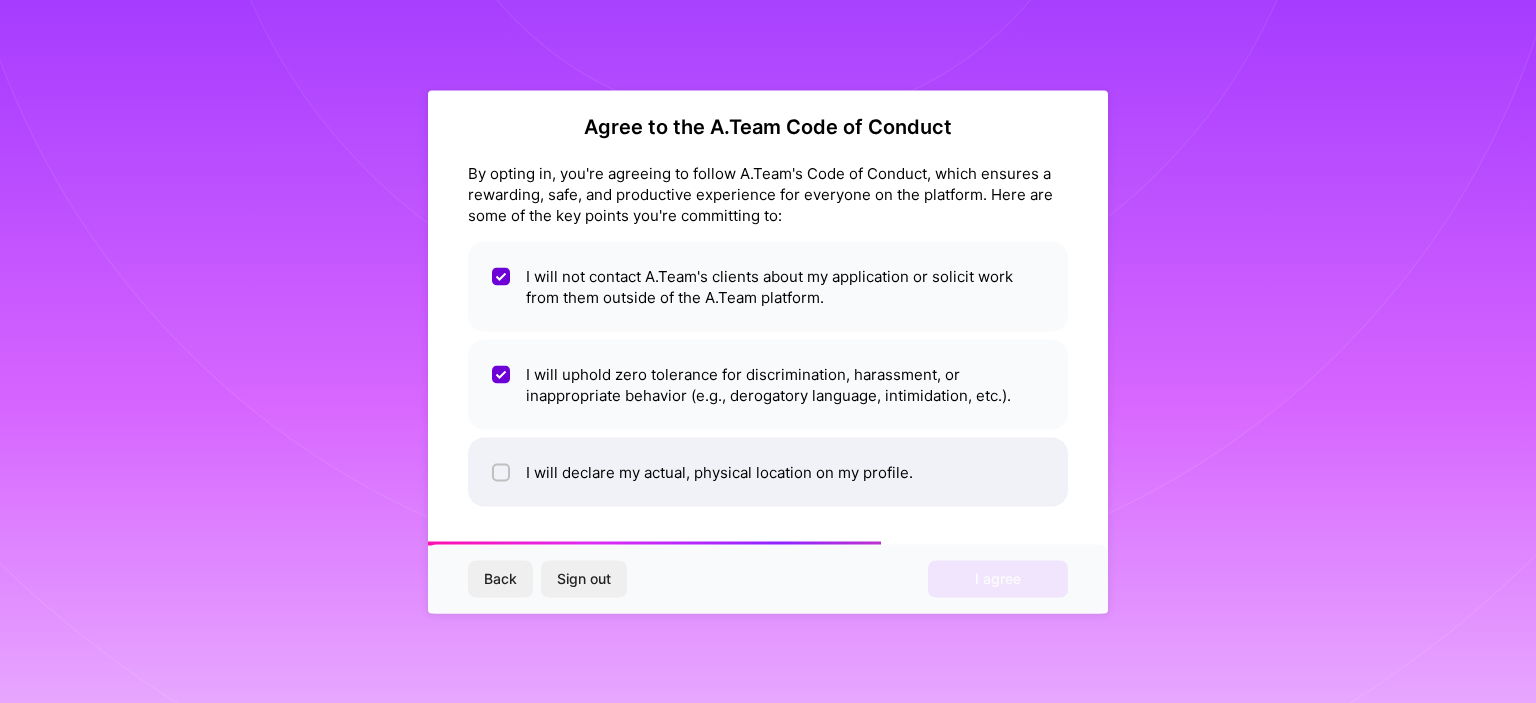 click on "I will declare my actual, physical location on my profile." at bounding box center (768, 471) 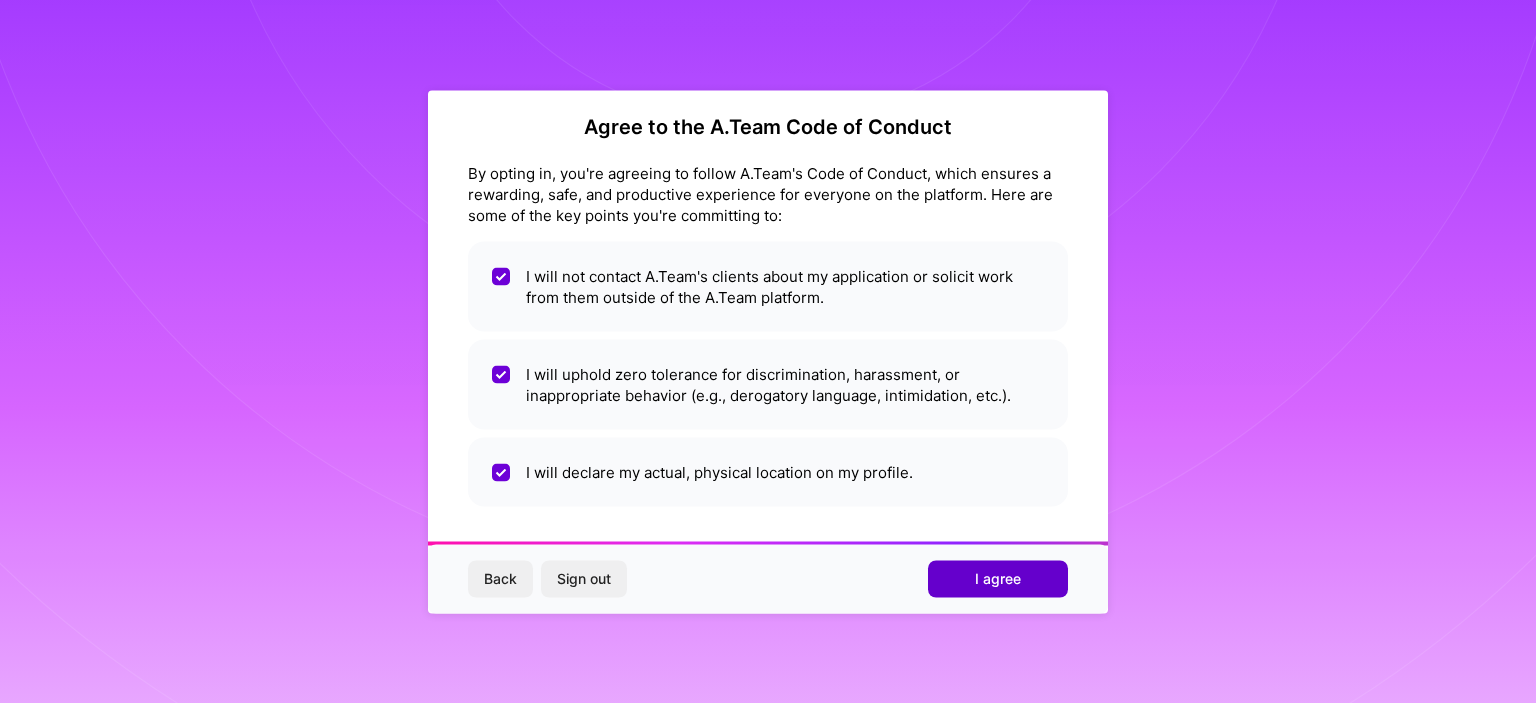 click on "I agree" at bounding box center (998, 579) 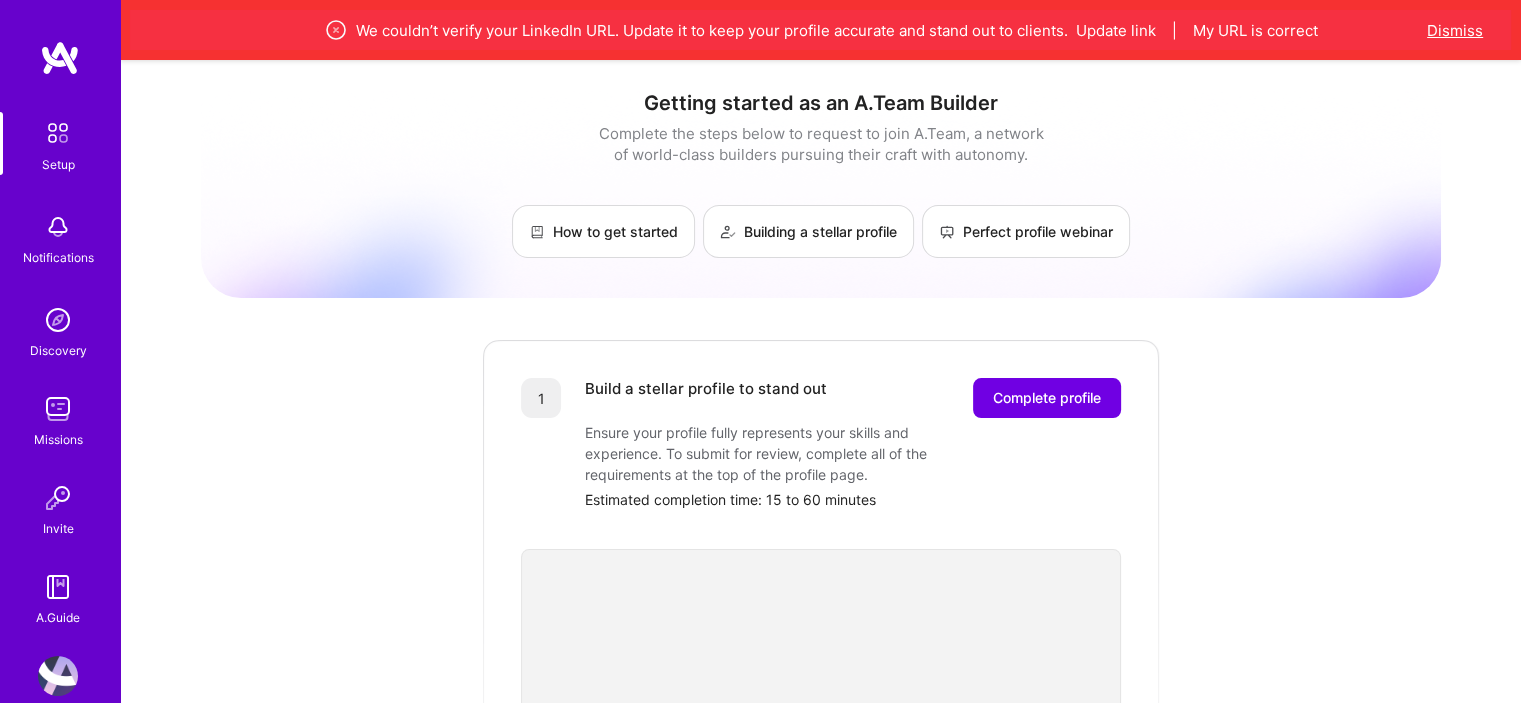 click on "Dismiss" at bounding box center [1455, 30] 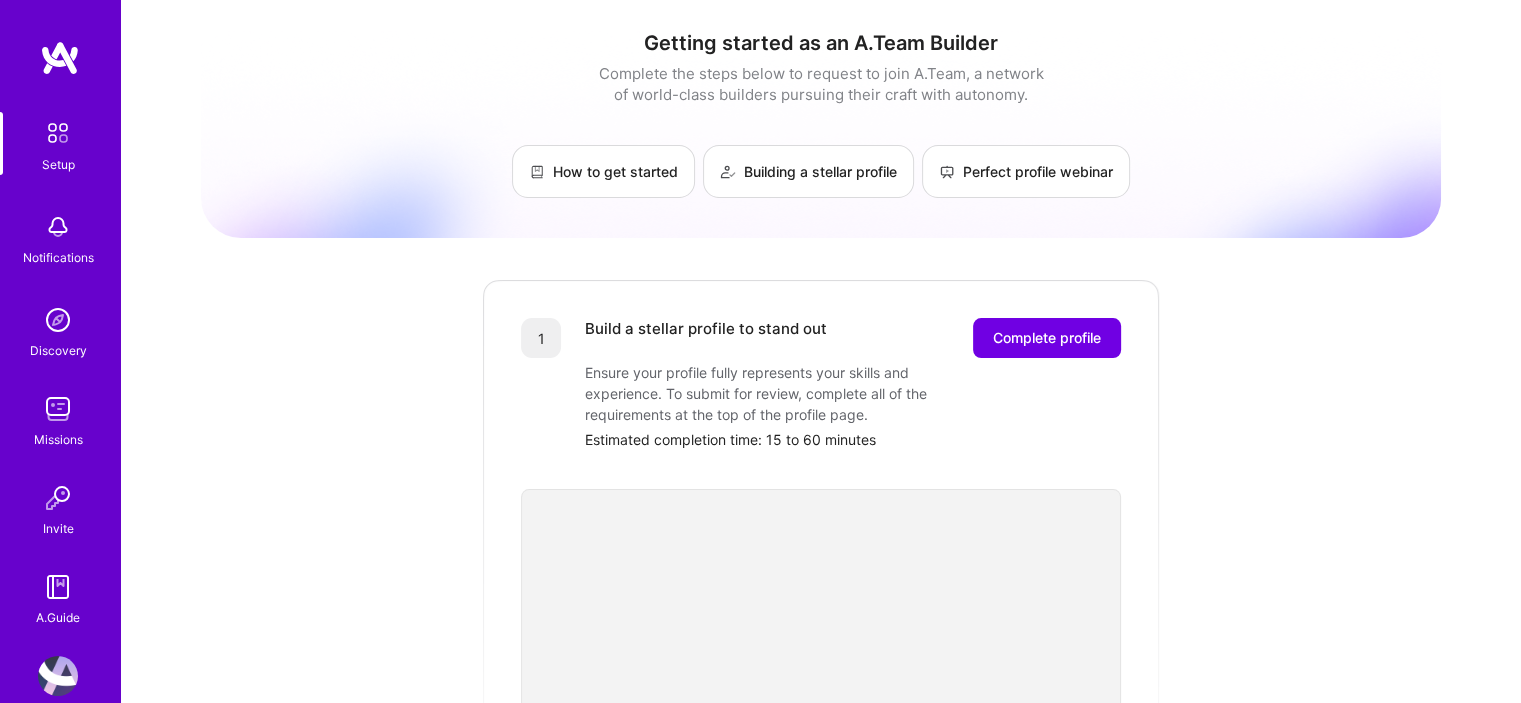 scroll, scrollTop: 0, scrollLeft: 0, axis: both 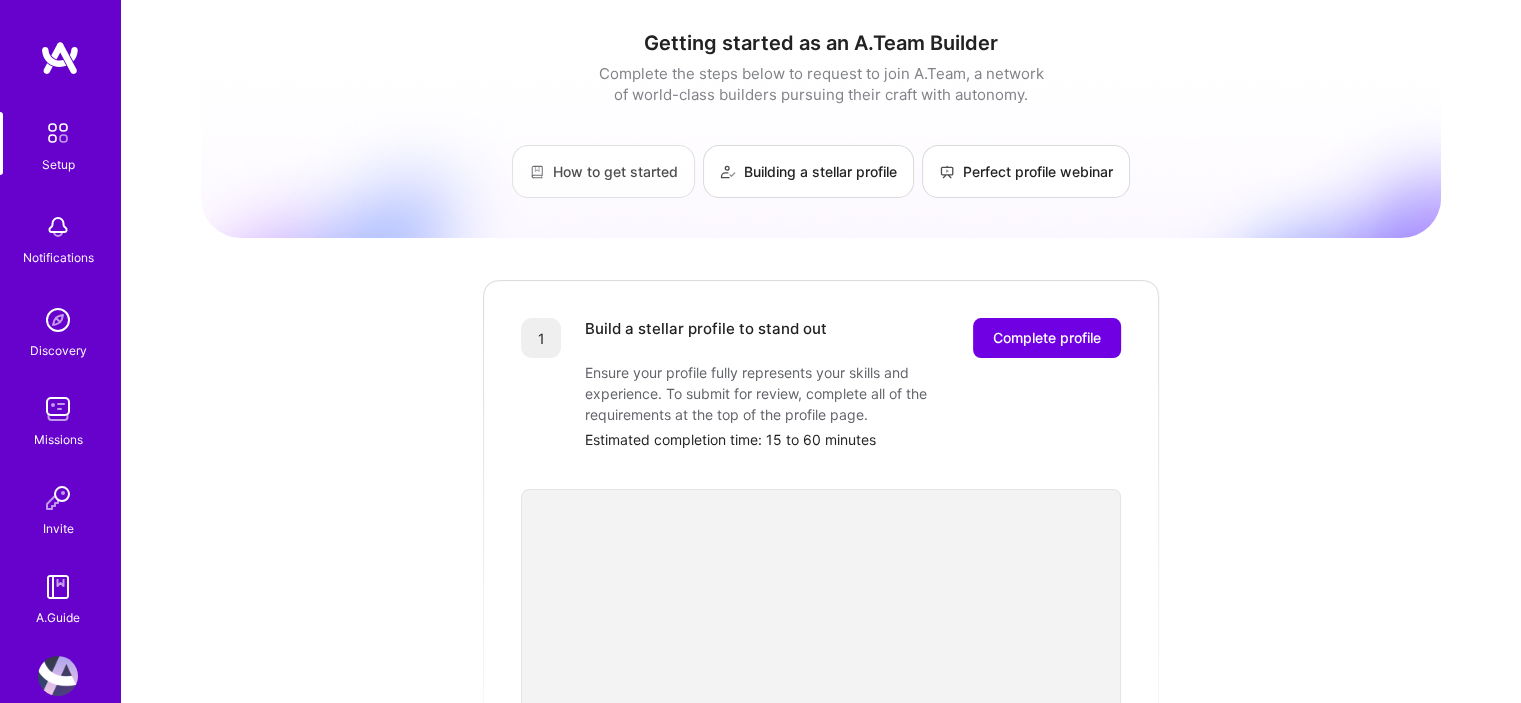 click on "How to get started" at bounding box center [603, 171] 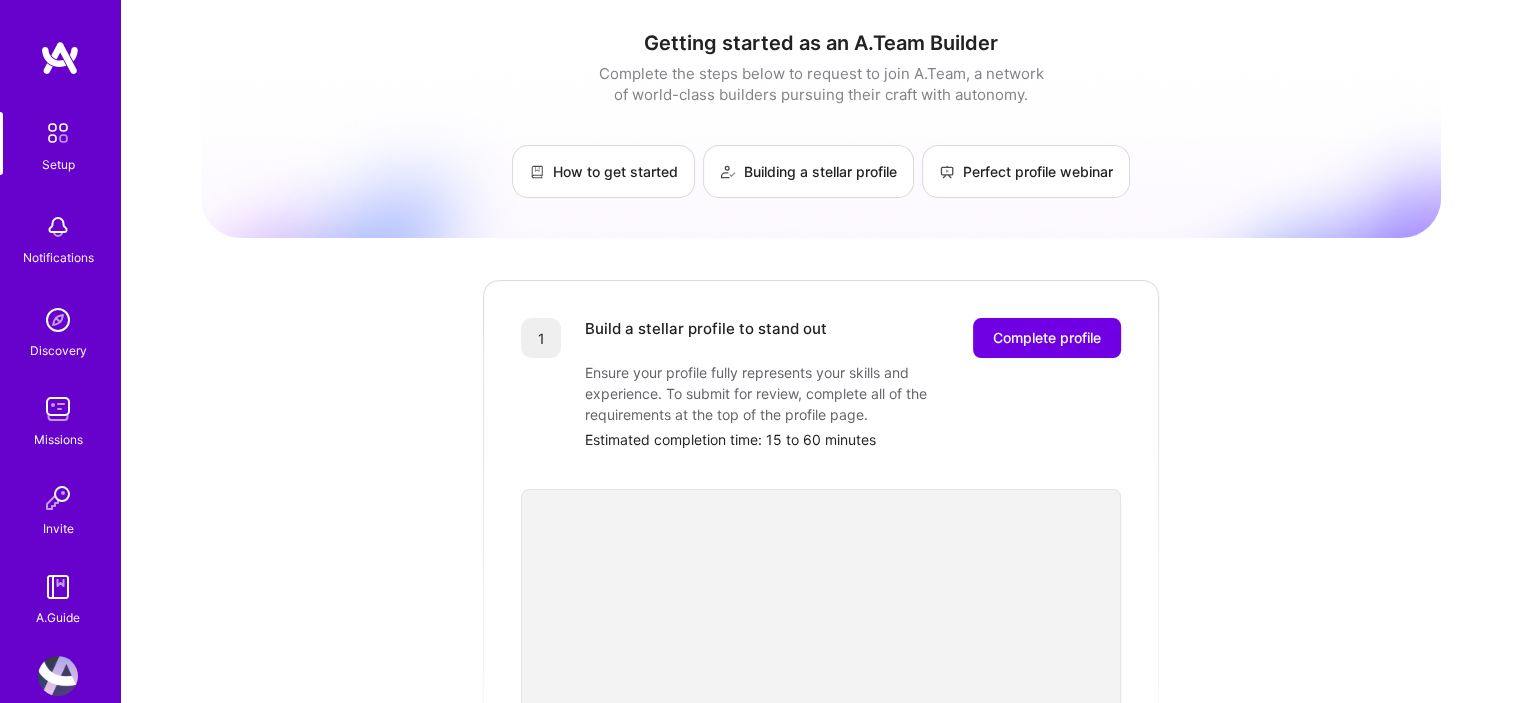 click on "Setup" at bounding box center [58, 143] 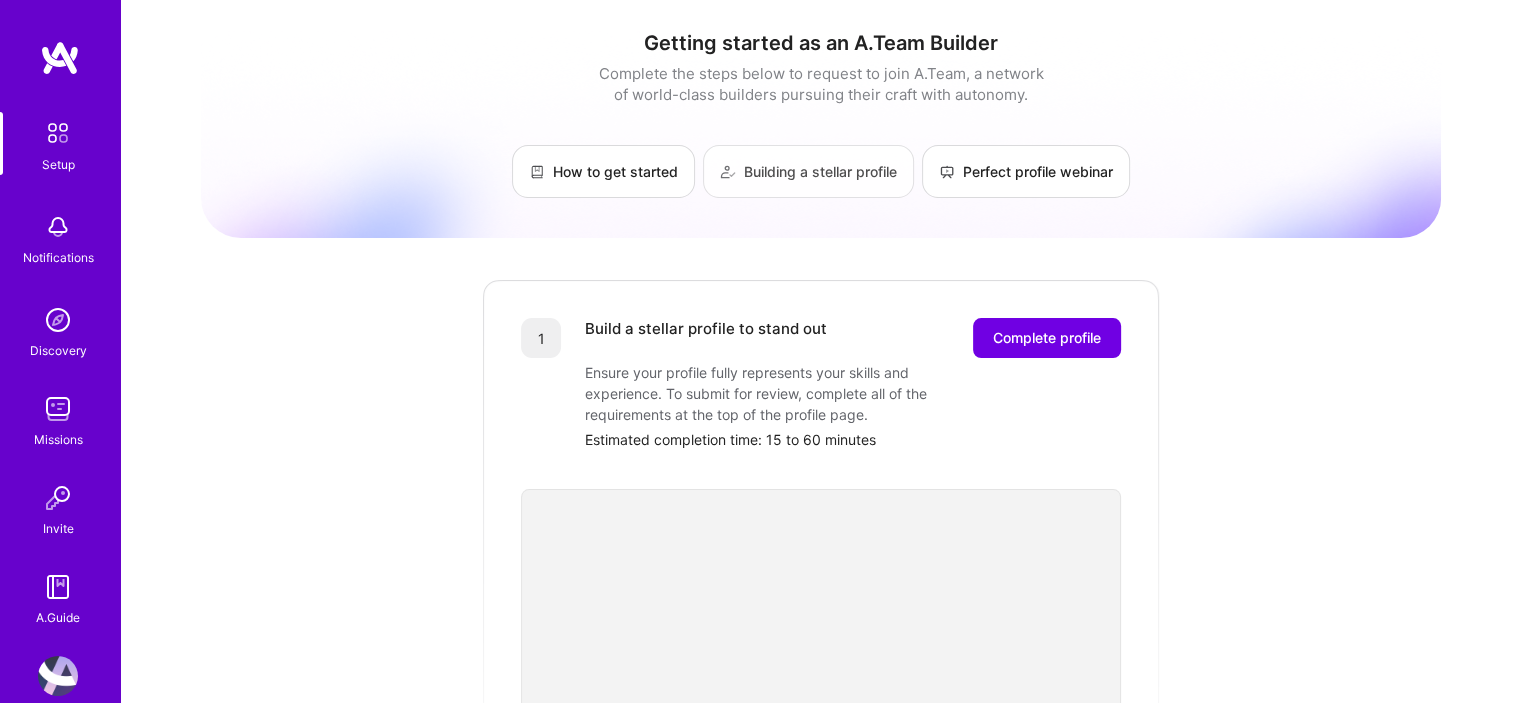 click on "Building a stellar profile" at bounding box center (808, 171) 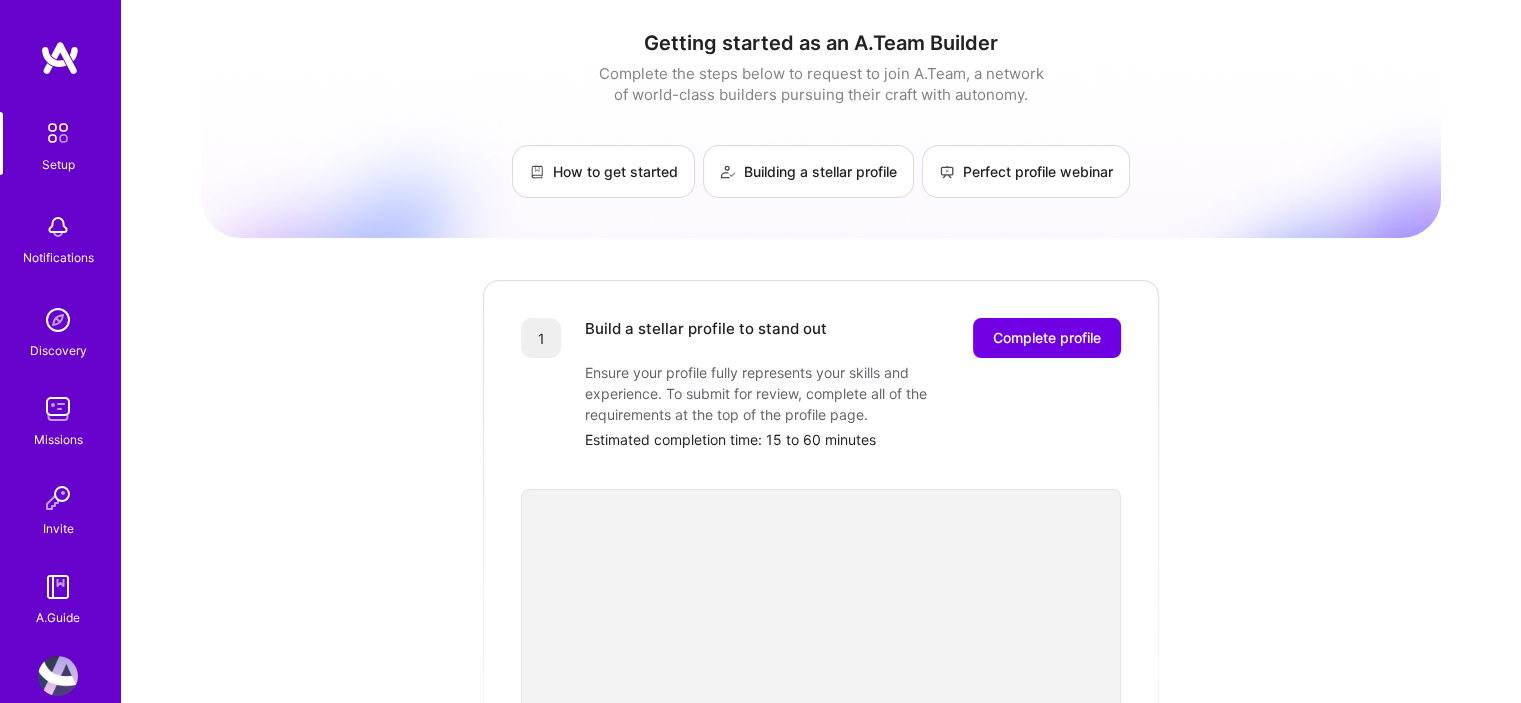 click on "Setup Notifications Discovery Missions Invite A.Guide" at bounding box center (60, 370) 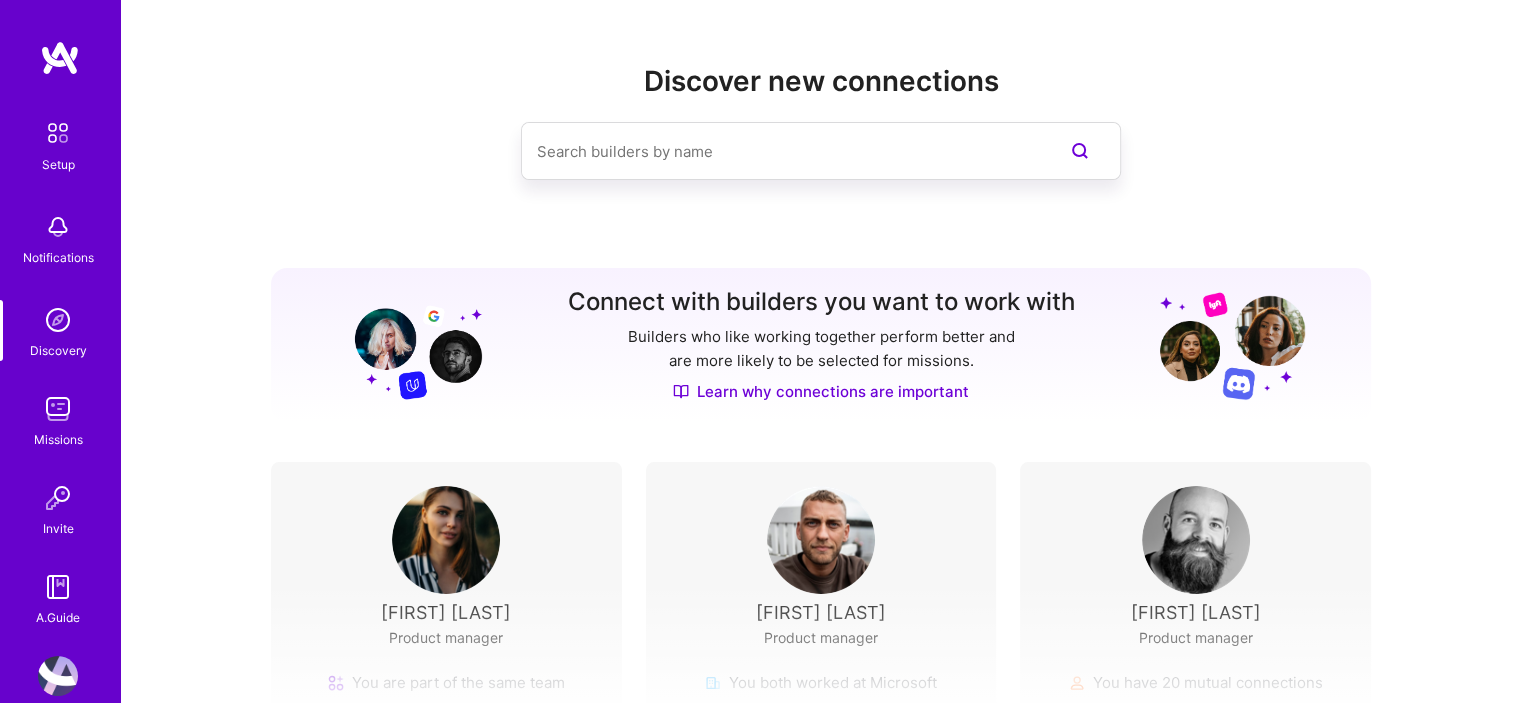 click at bounding box center (781, 151) 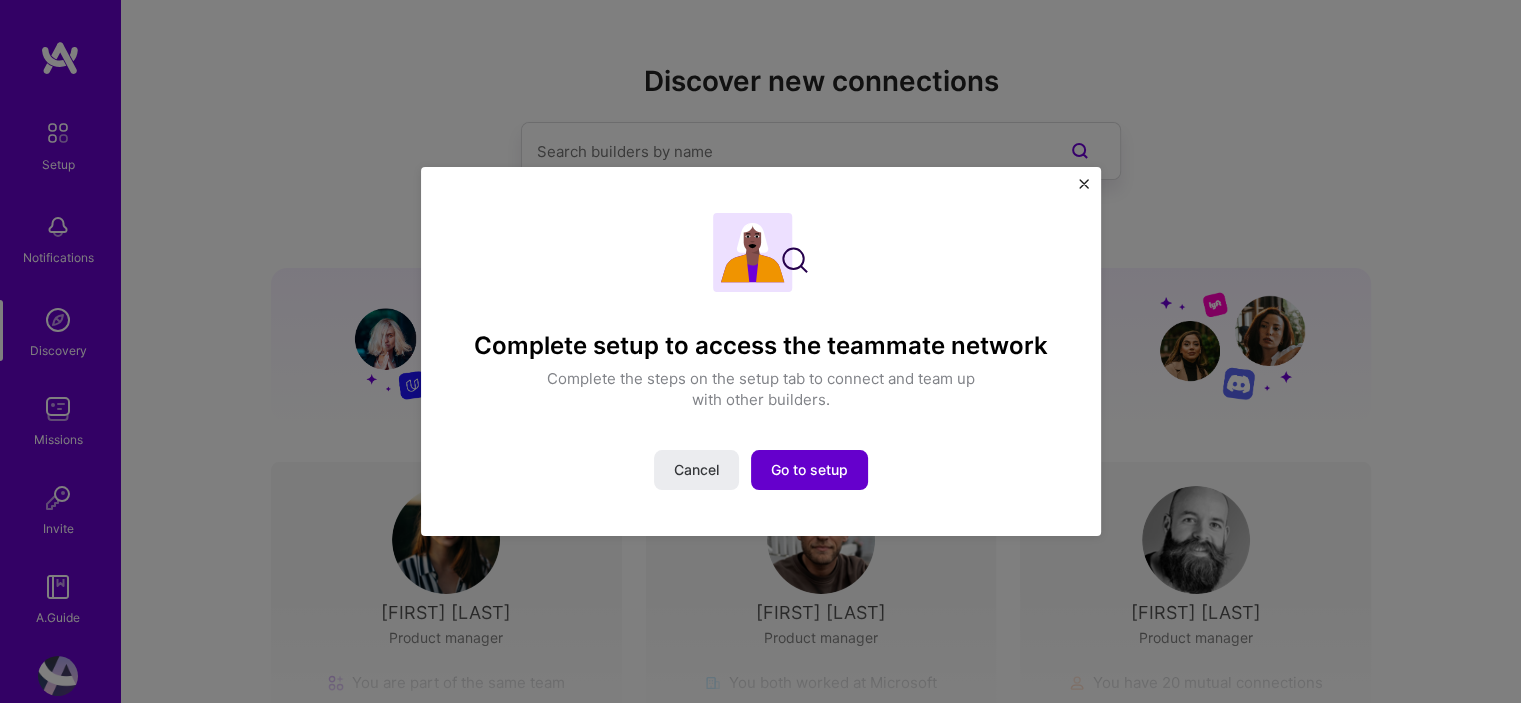 click on "Go to setup" at bounding box center (809, 470) 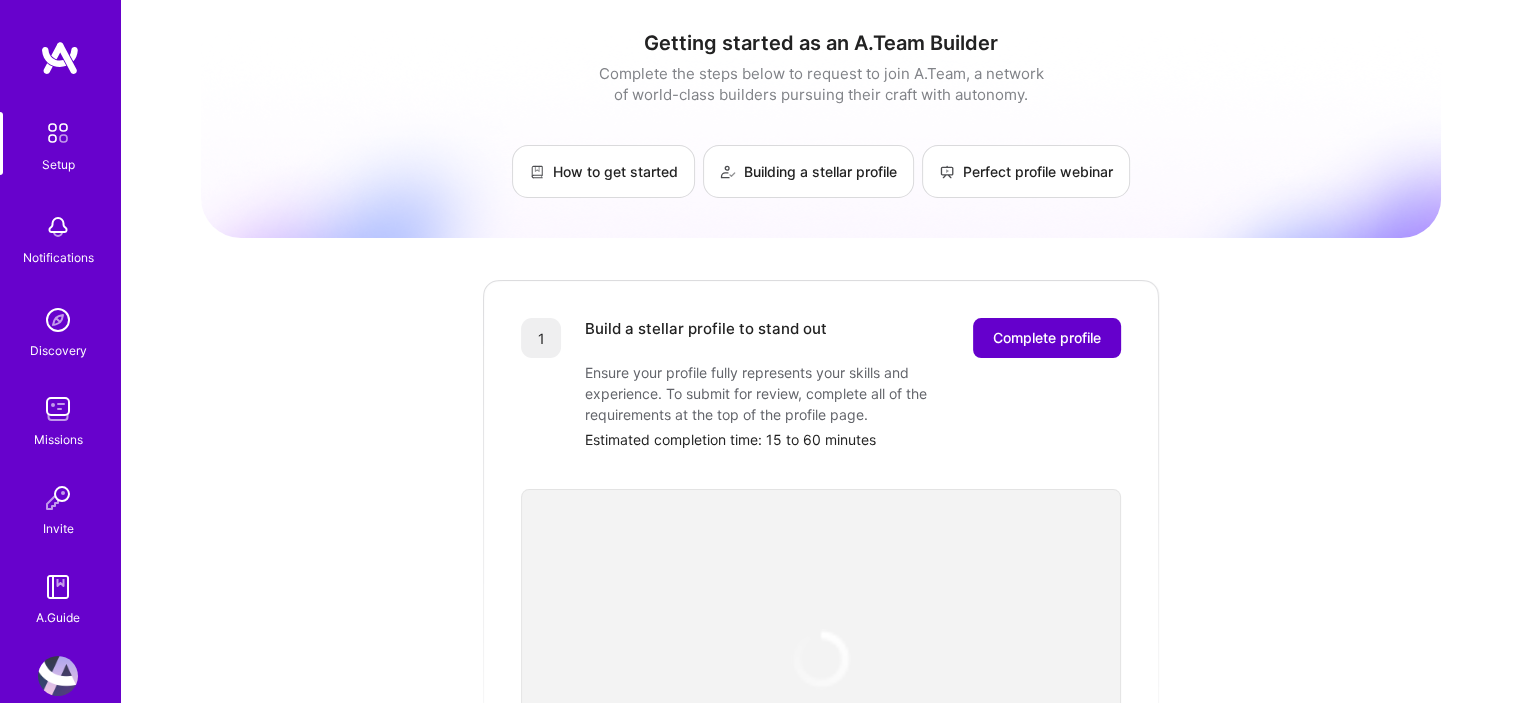click on "Complete profile" at bounding box center [1047, 338] 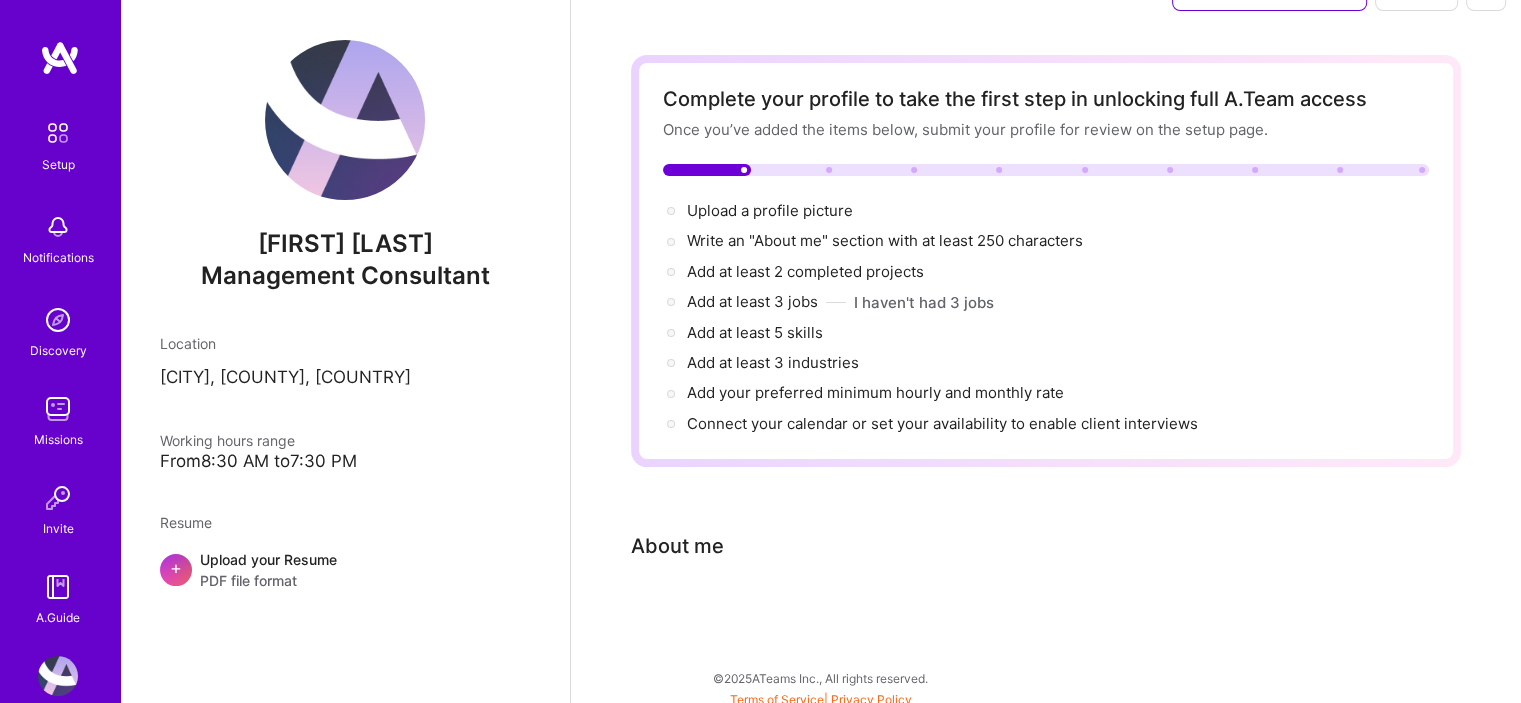 scroll, scrollTop: 52, scrollLeft: 0, axis: vertical 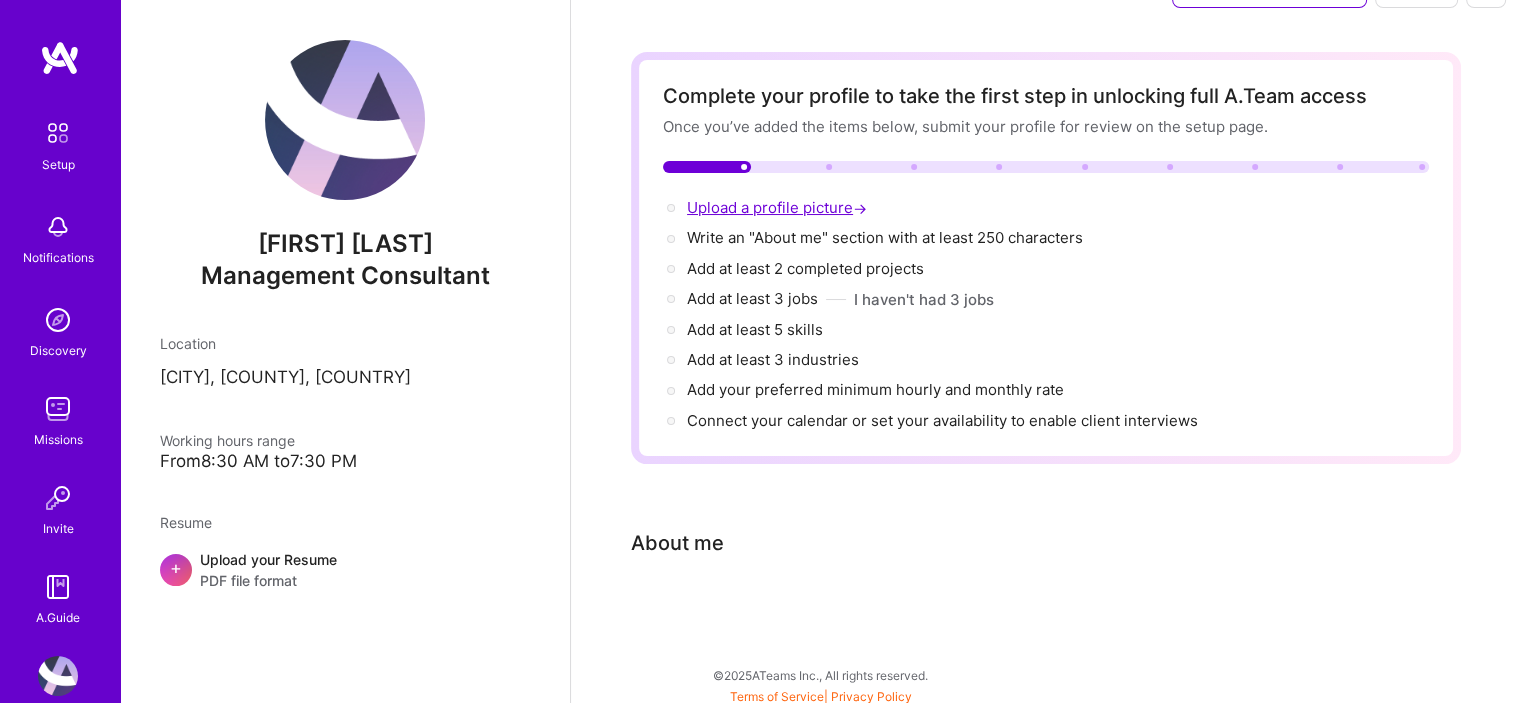 click on "Upload a profile picture  →" at bounding box center [779, 207] 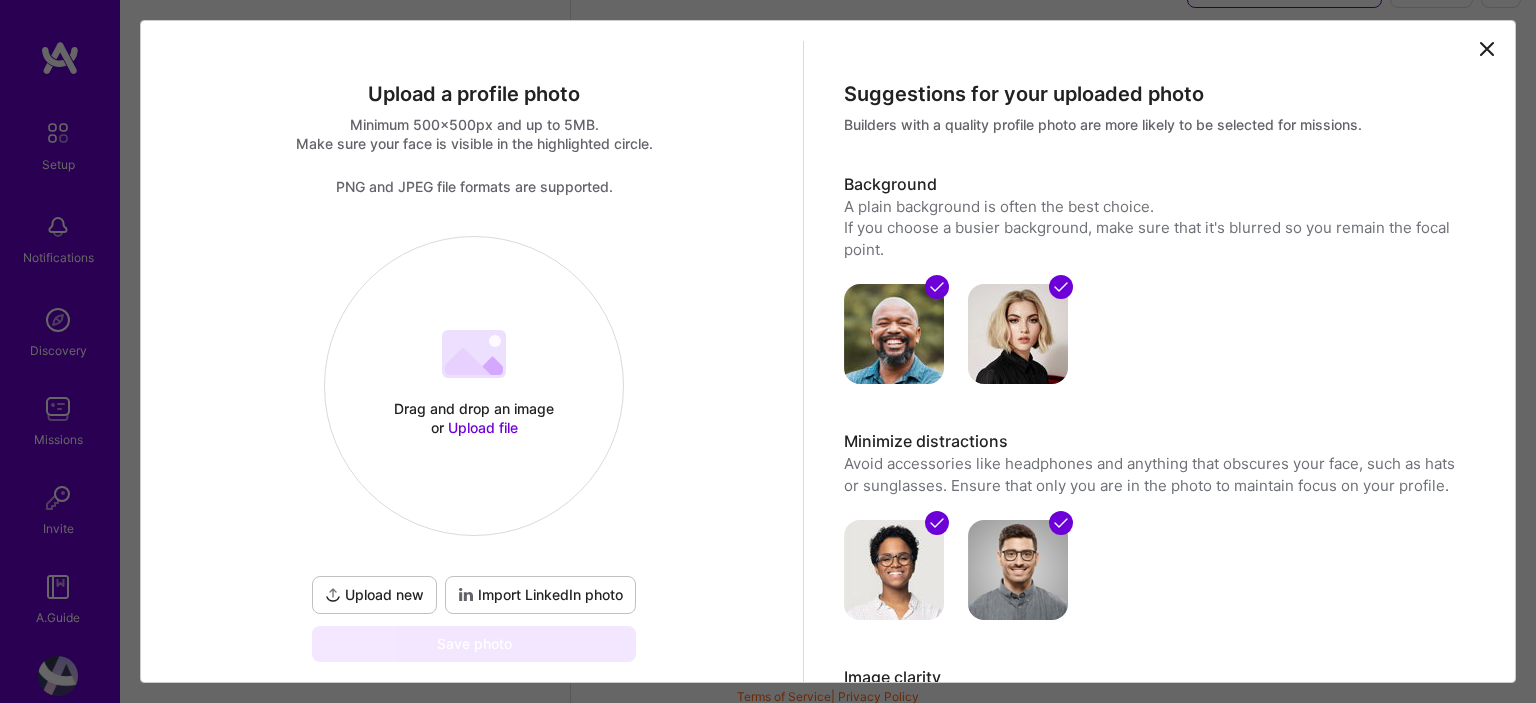 click at bounding box center (894, 334) 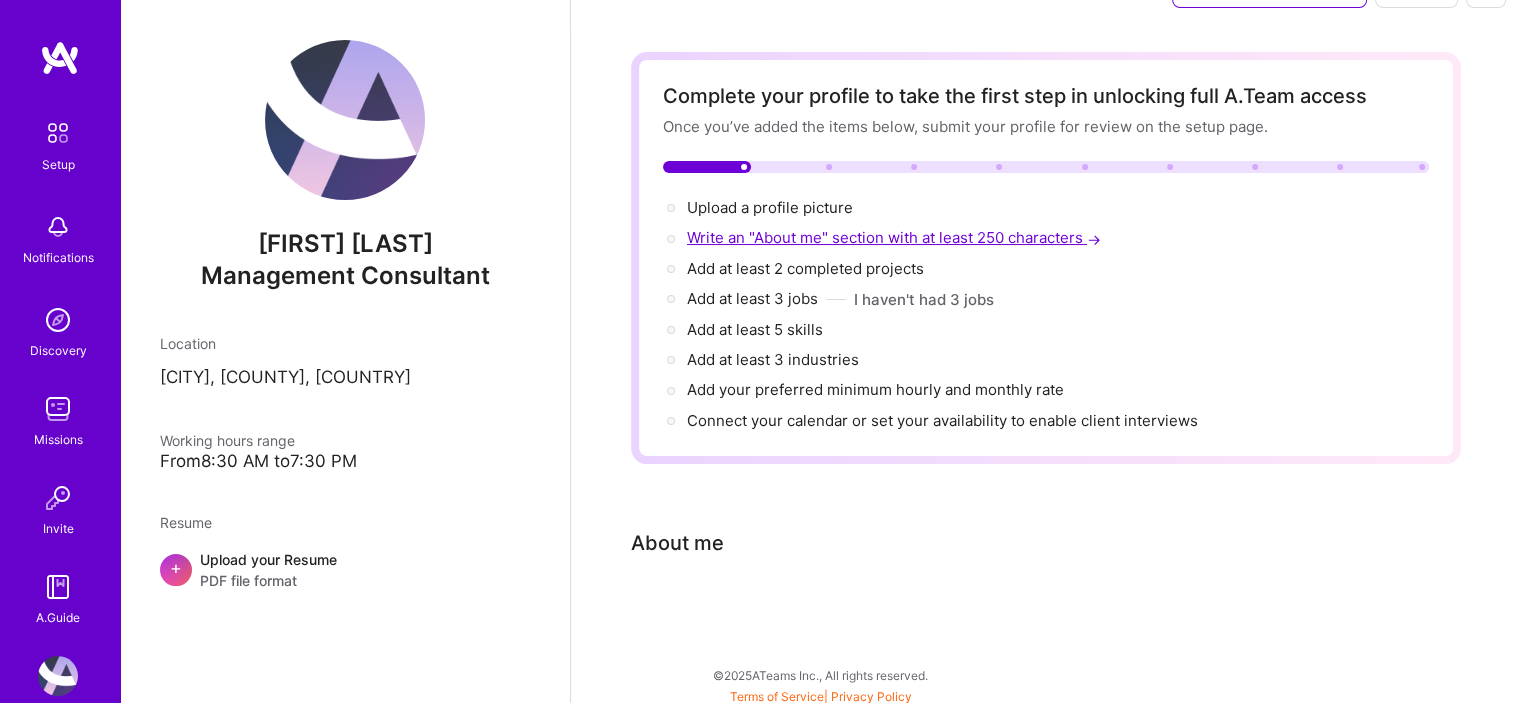 click on "Write an "About me" section with at least 250 characters   →" at bounding box center (896, 237) 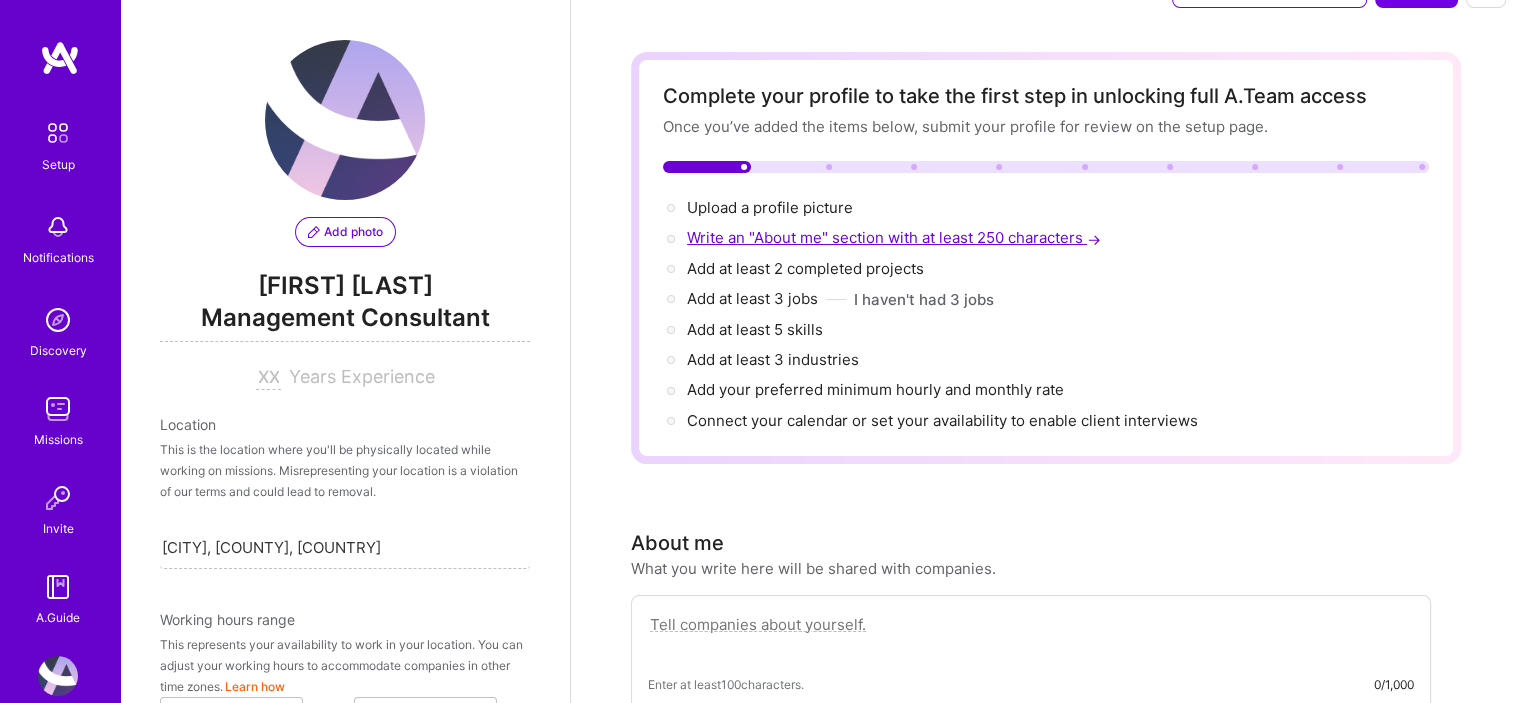 scroll, scrollTop: 831, scrollLeft: 0, axis: vertical 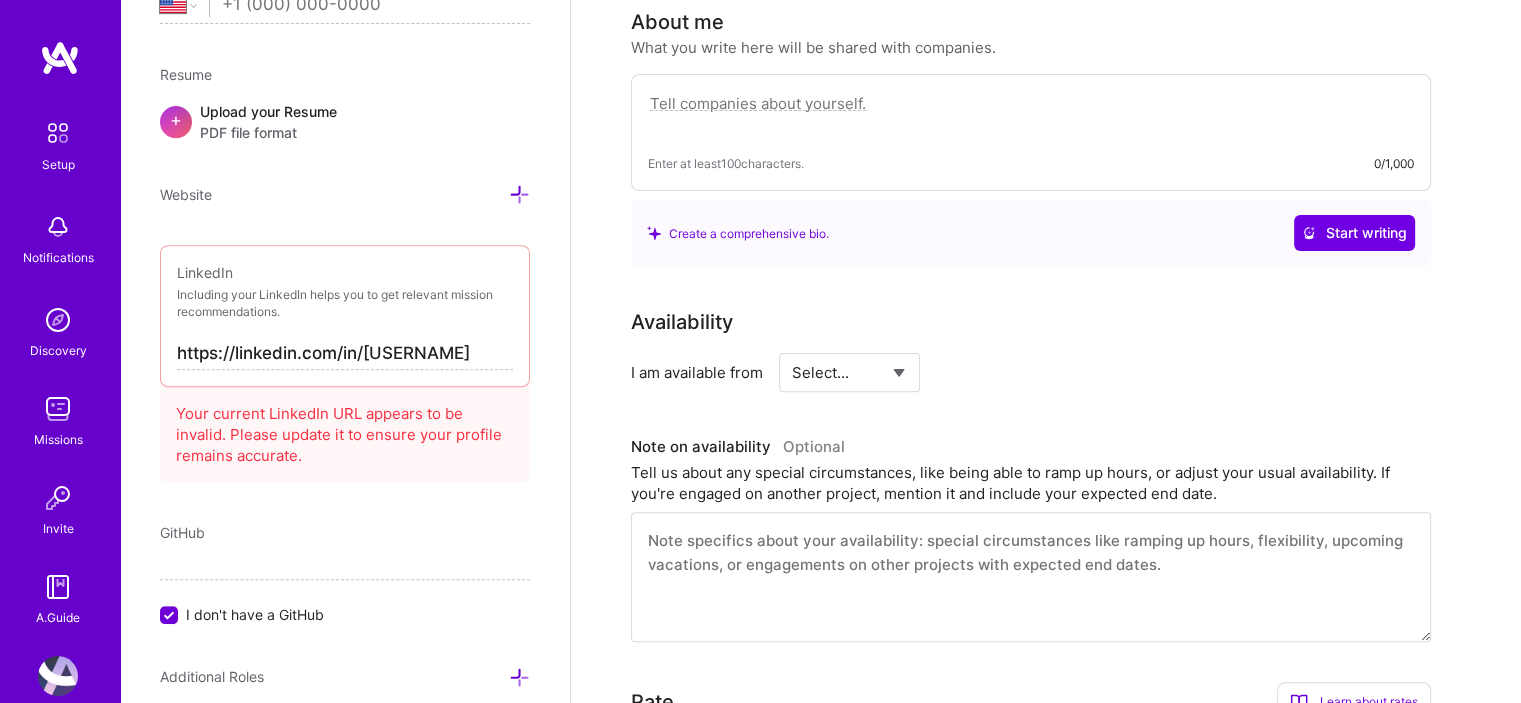 click on "Select... Right Now Future Date Not Available" at bounding box center (849, 372) 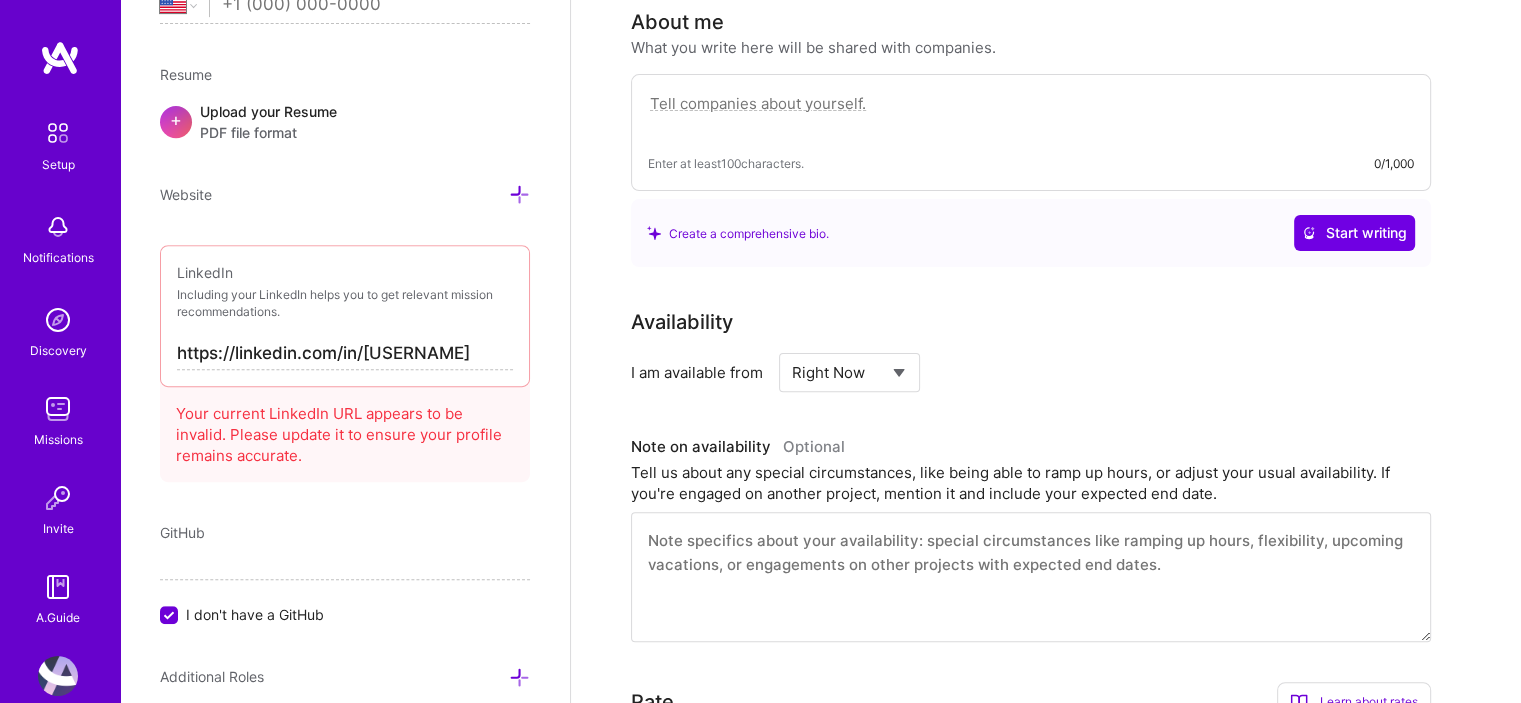 click on "Select... Right Now Future Date Not Available" at bounding box center (849, 372) 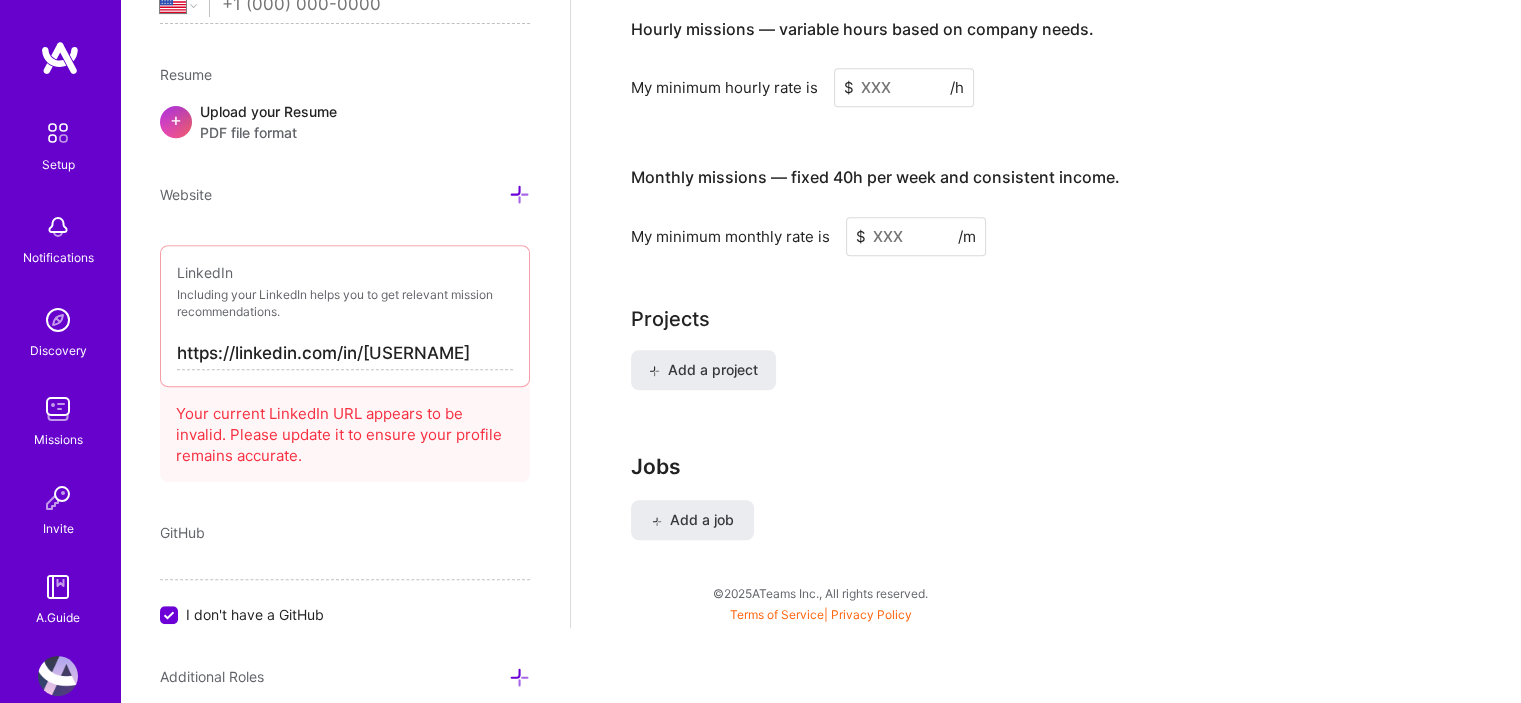 scroll, scrollTop: 1318, scrollLeft: 0, axis: vertical 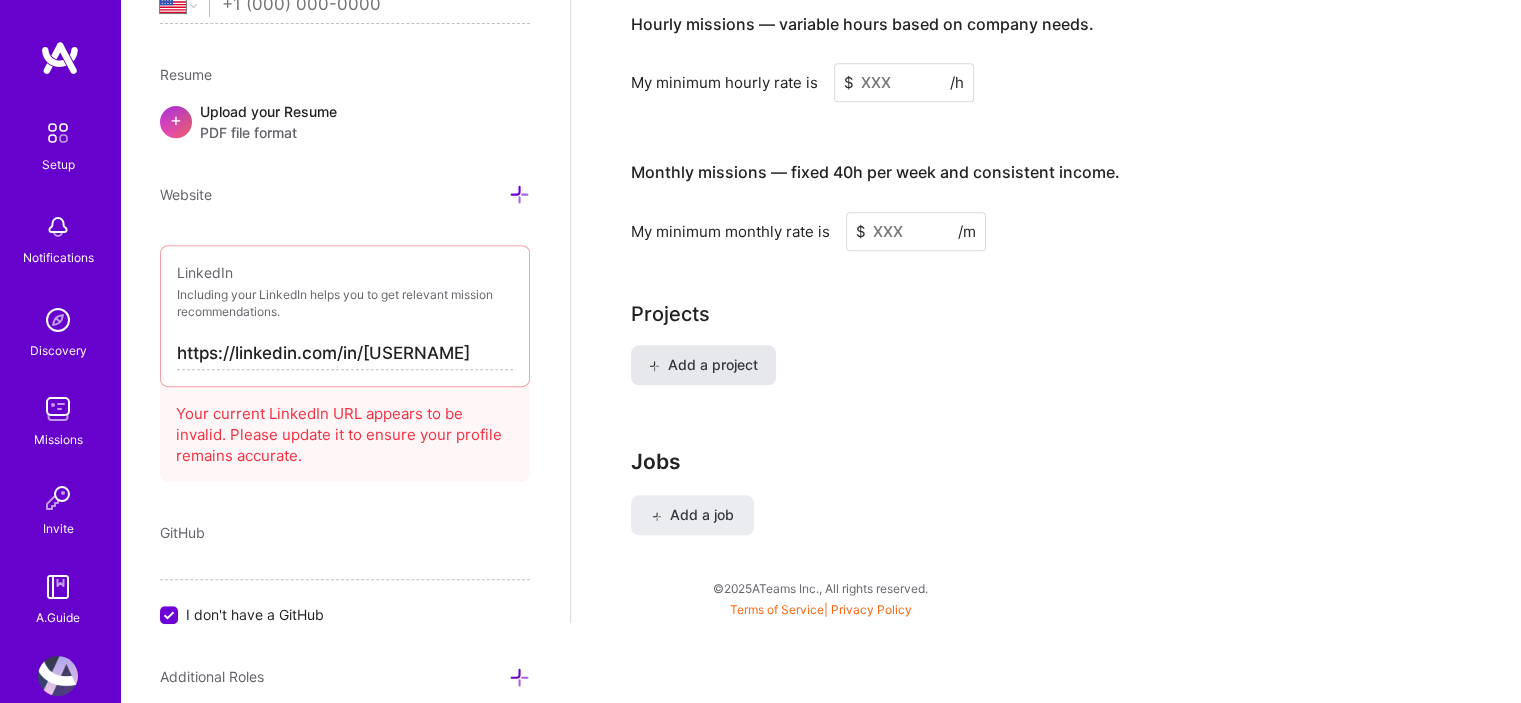 click on "Add a project" at bounding box center [703, 365] 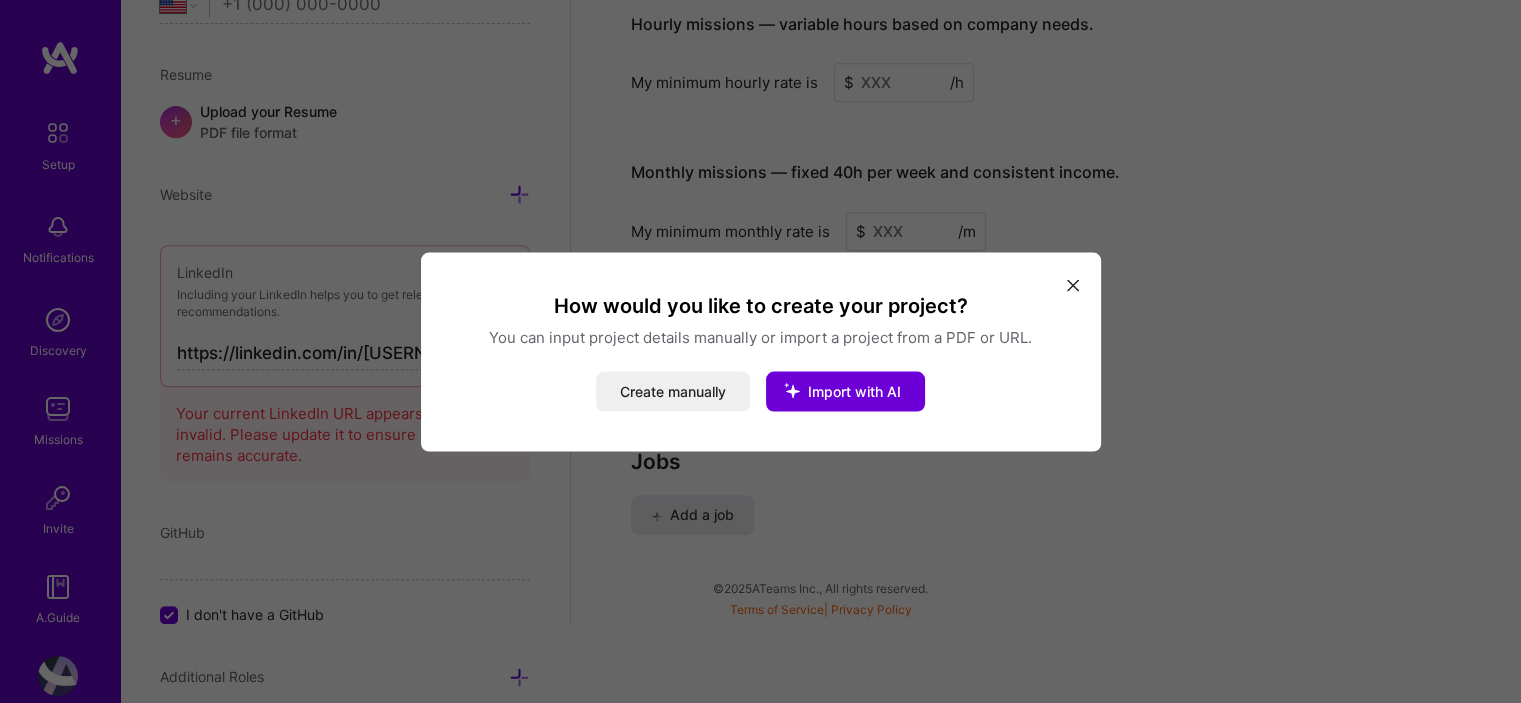 click at bounding box center [1073, 284] 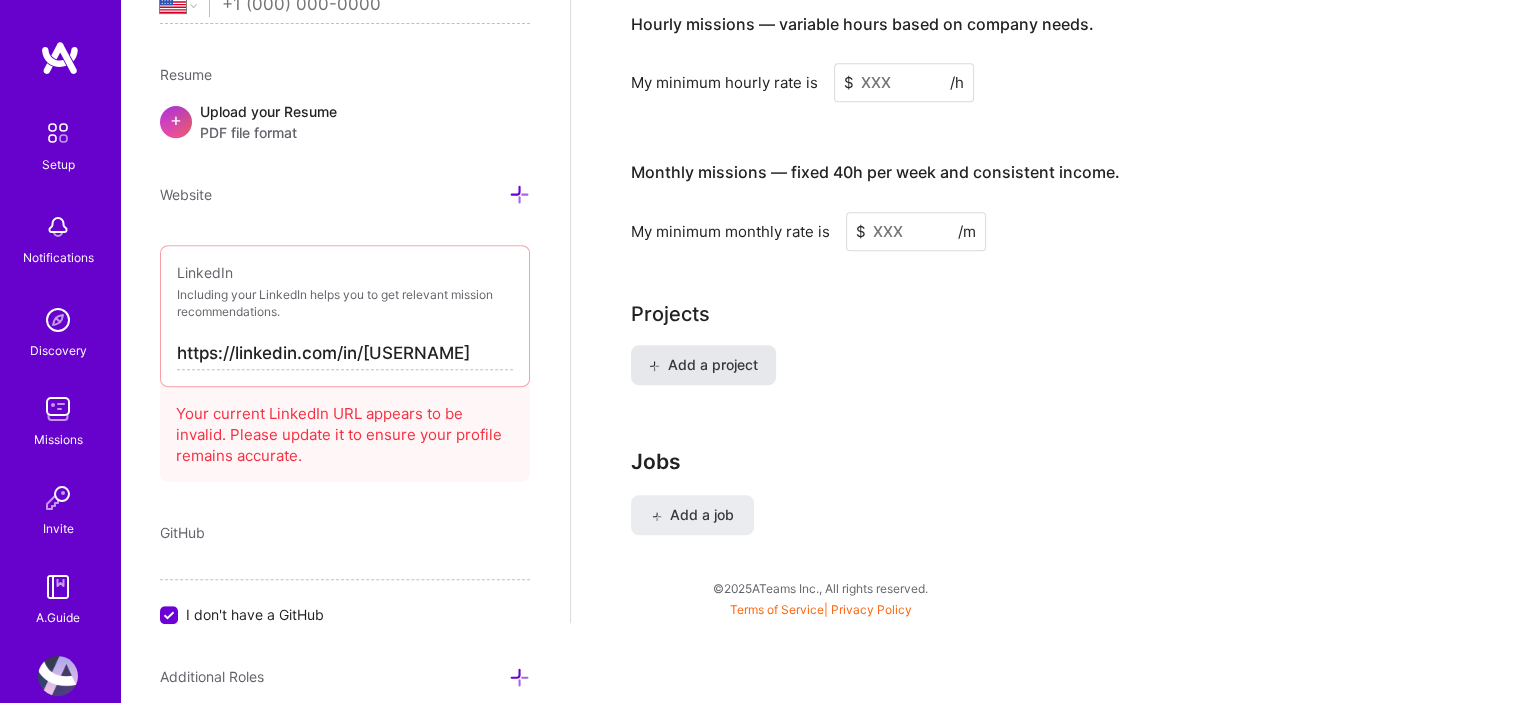 click on "Add a project" at bounding box center [703, 365] 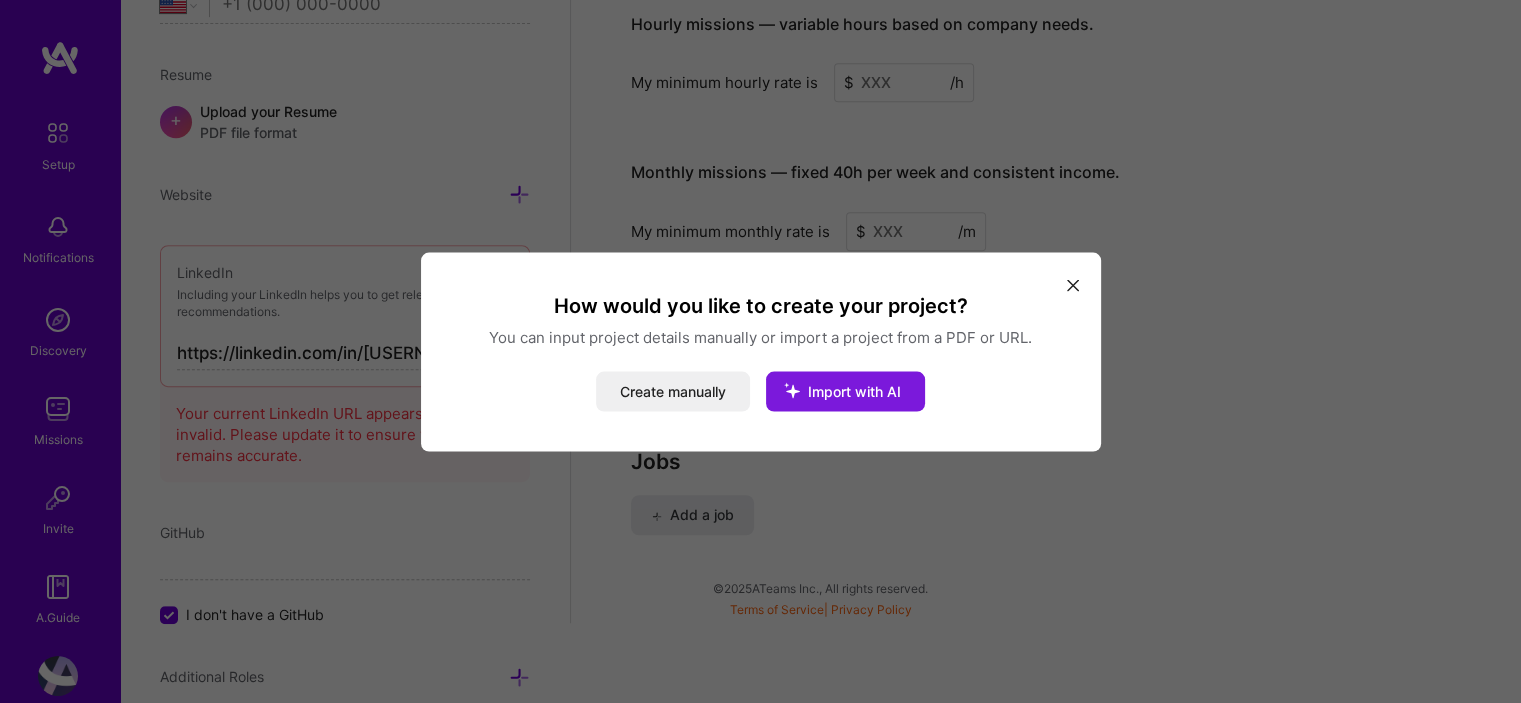 click at bounding box center [792, 390] 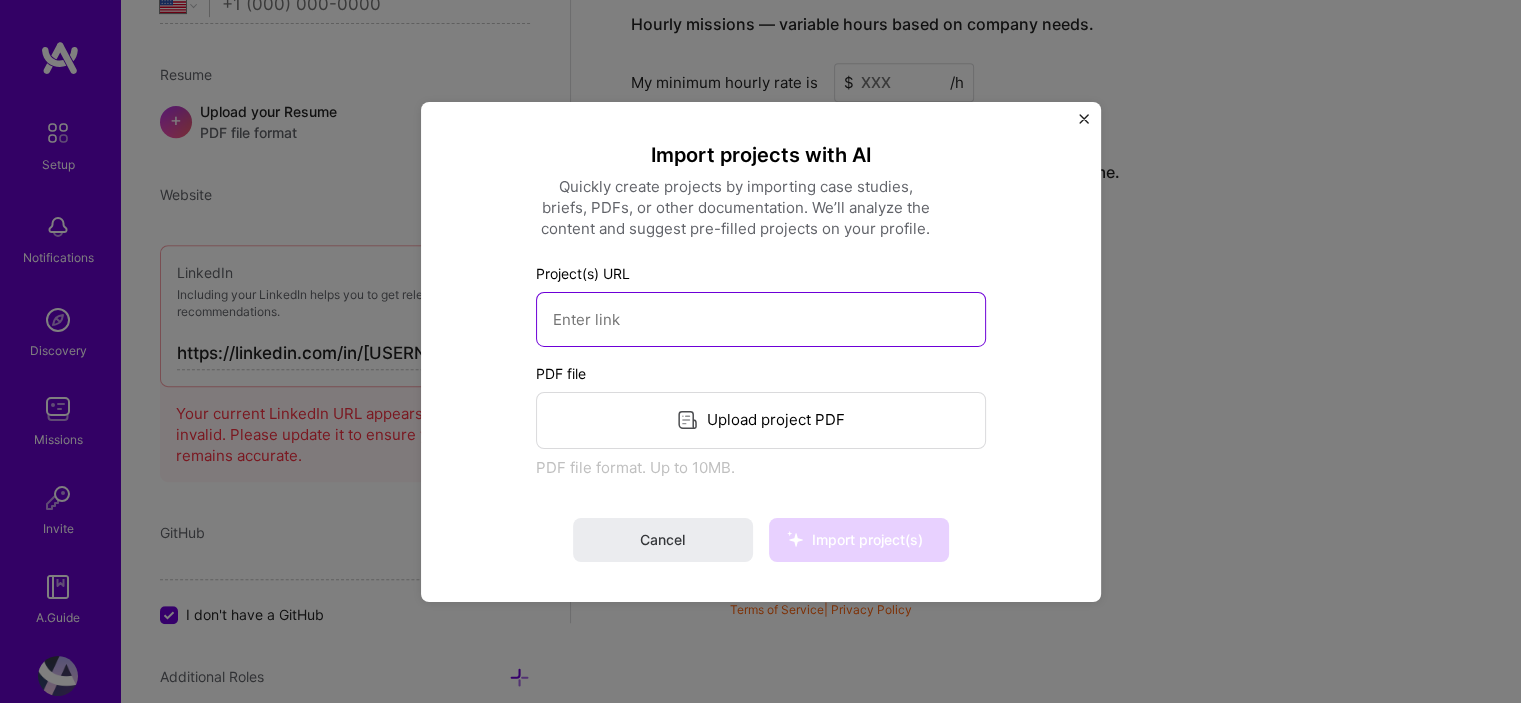 click at bounding box center [761, 318] 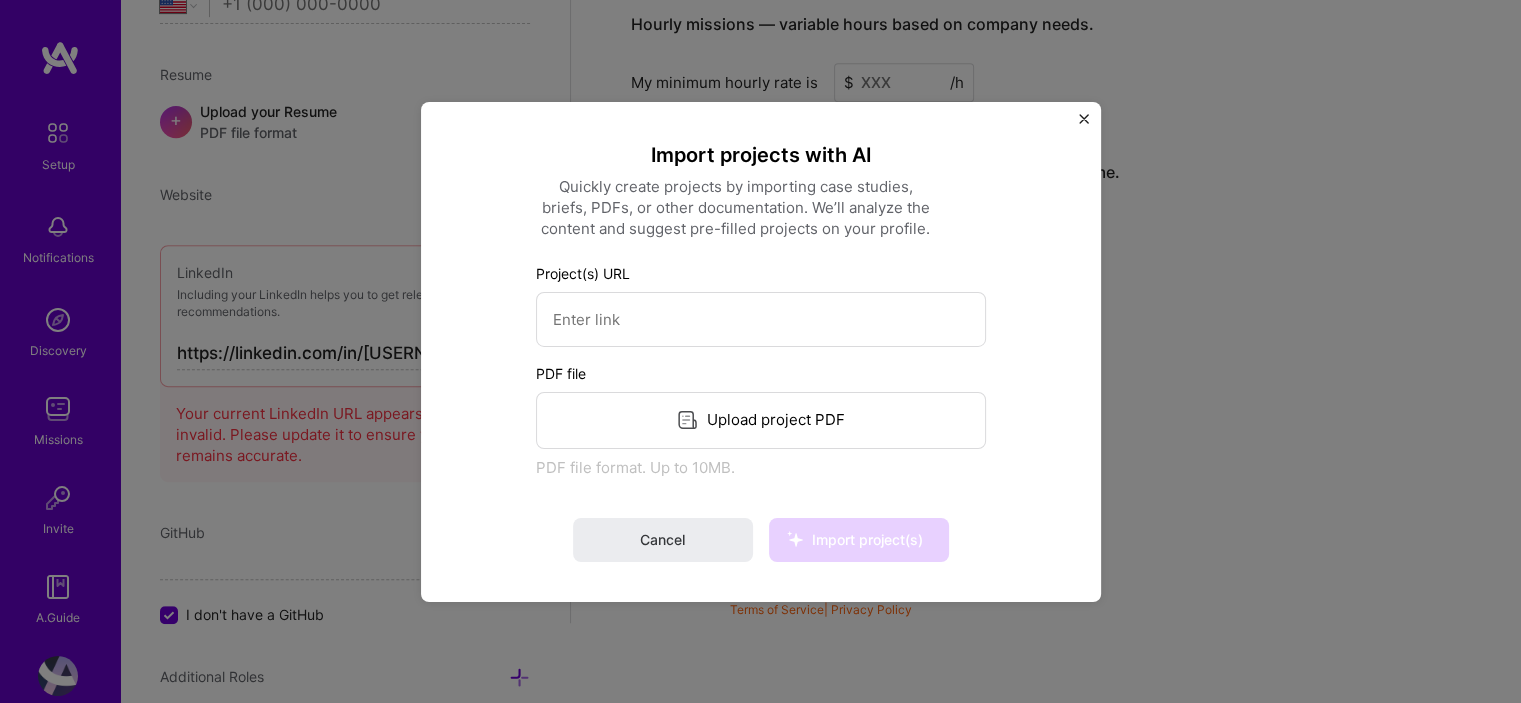 click at bounding box center [1084, 118] 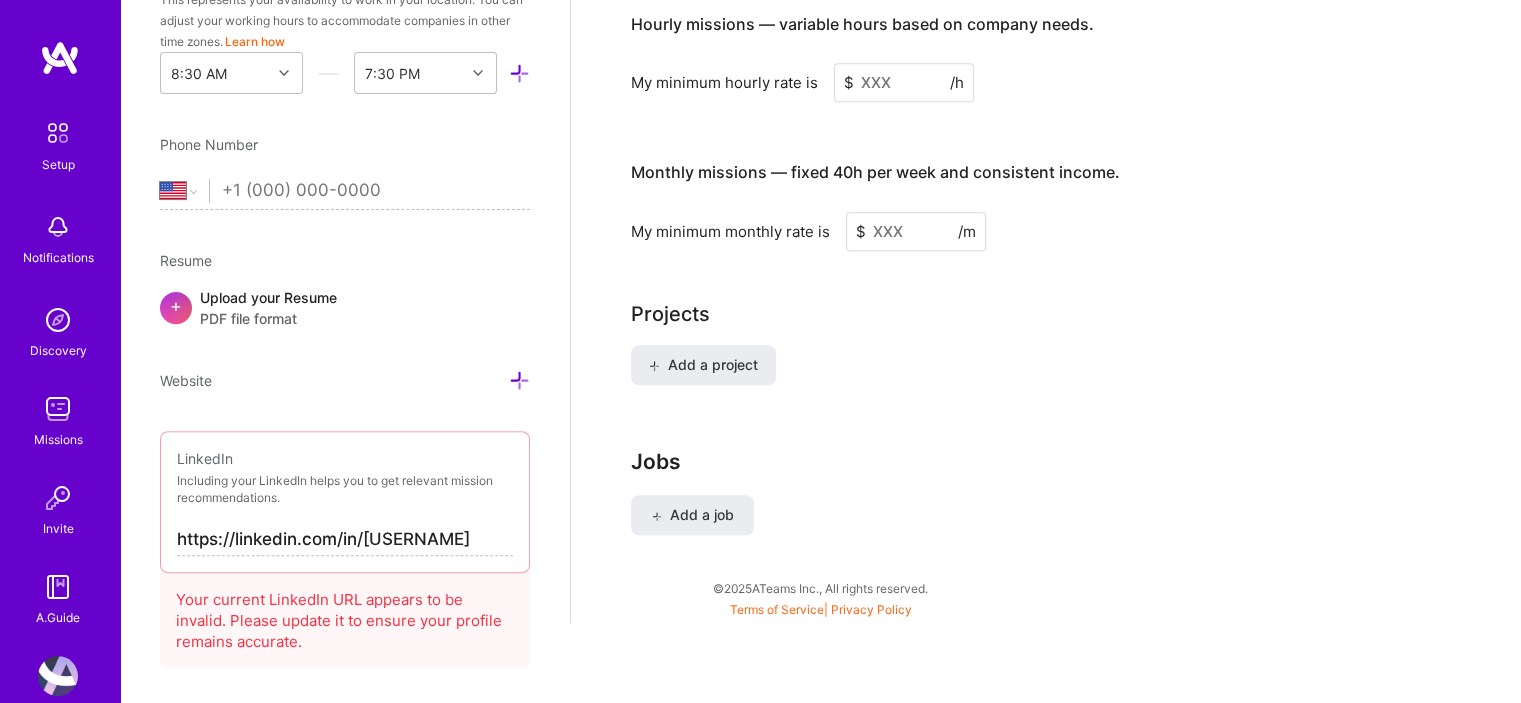 scroll, scrollTop: 631, scrollLeft: 0, axis: vertical 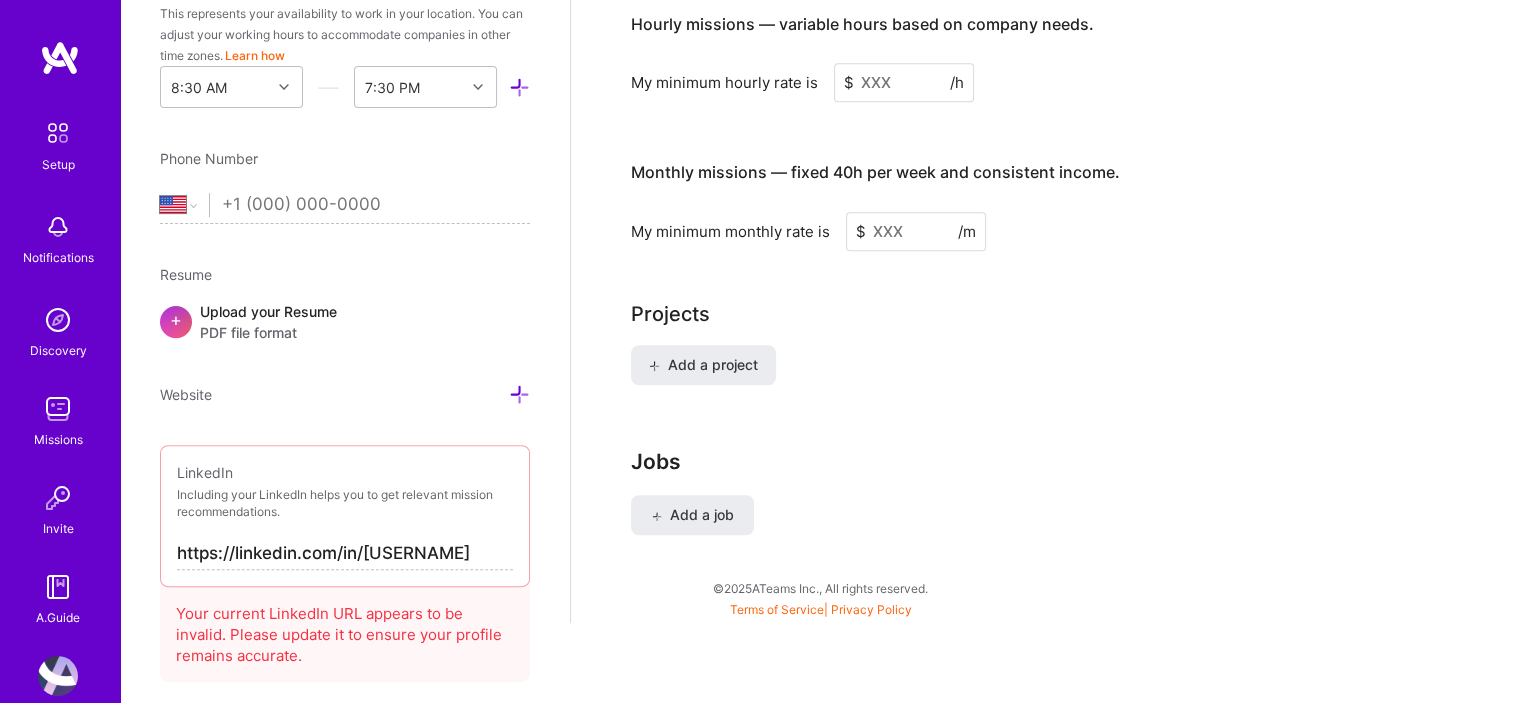 click at bounding box center (58, 498) 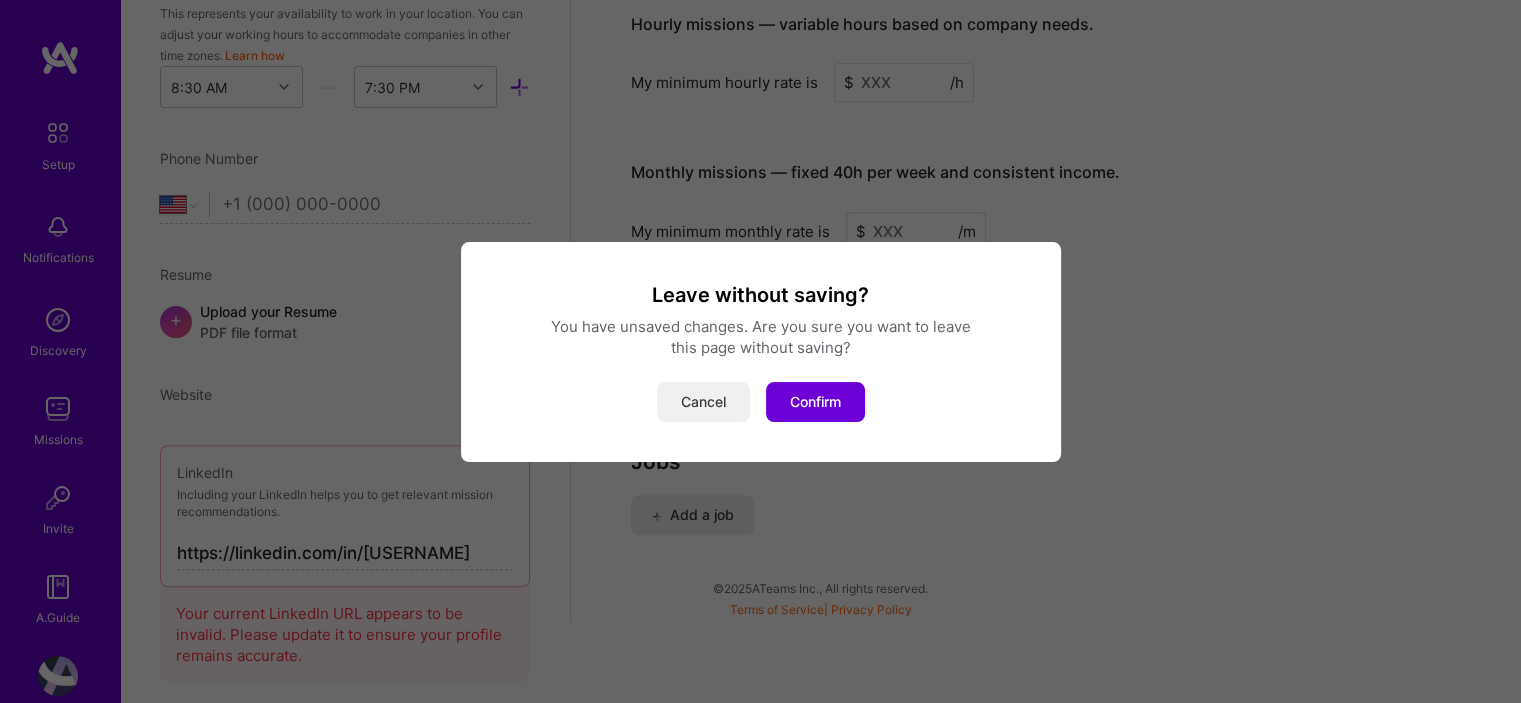 click on "Cancel" at bounding box center [703, 402] 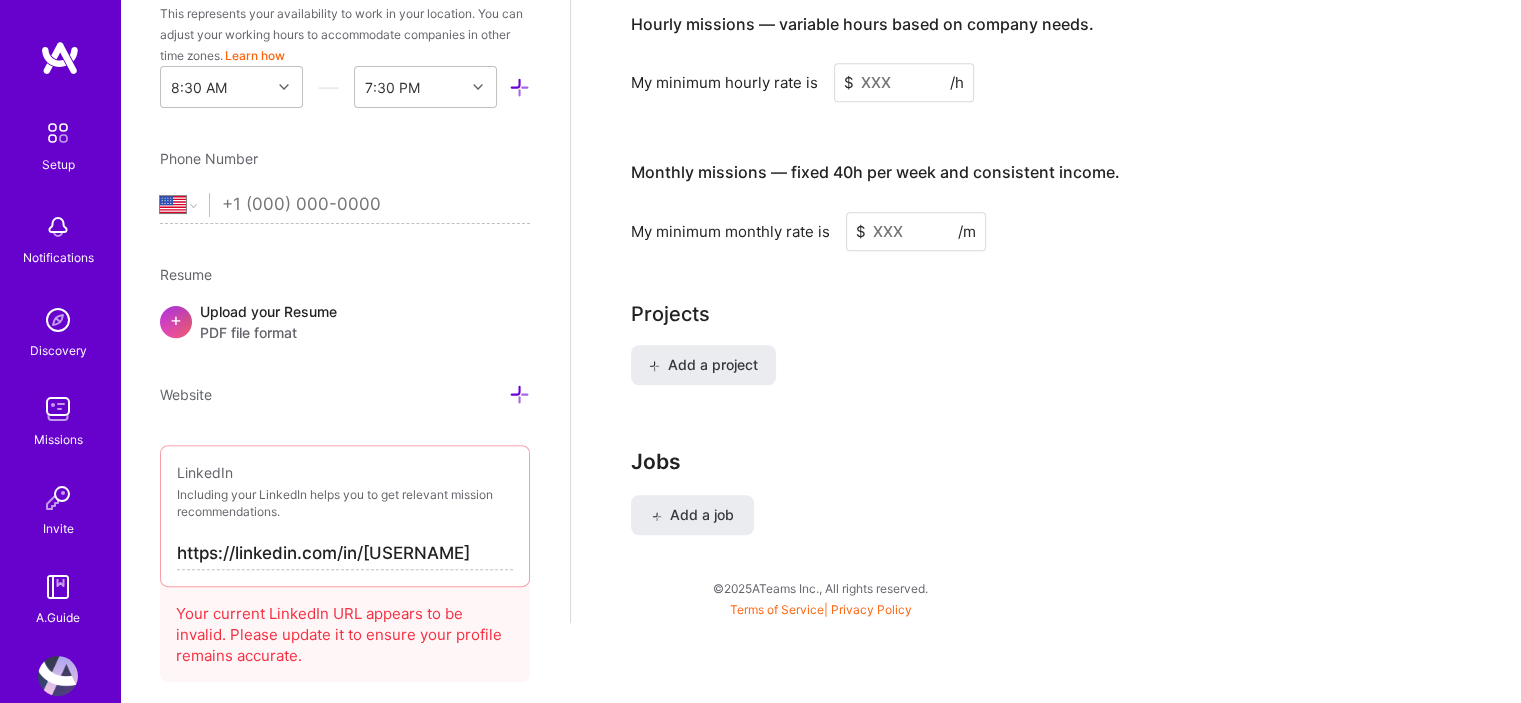 click at bounding box center [58, 409] 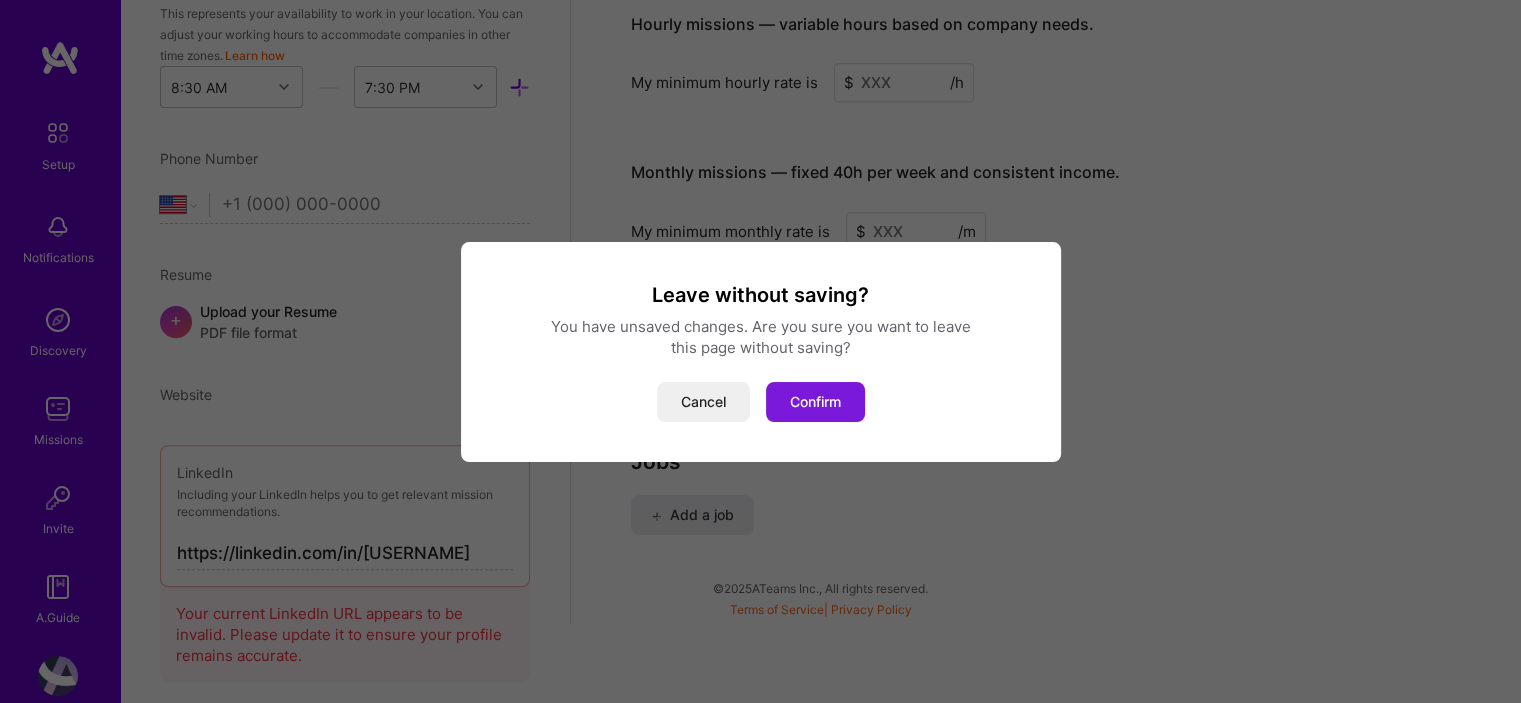 click on "Confirm" at bounding box center (815, 402) 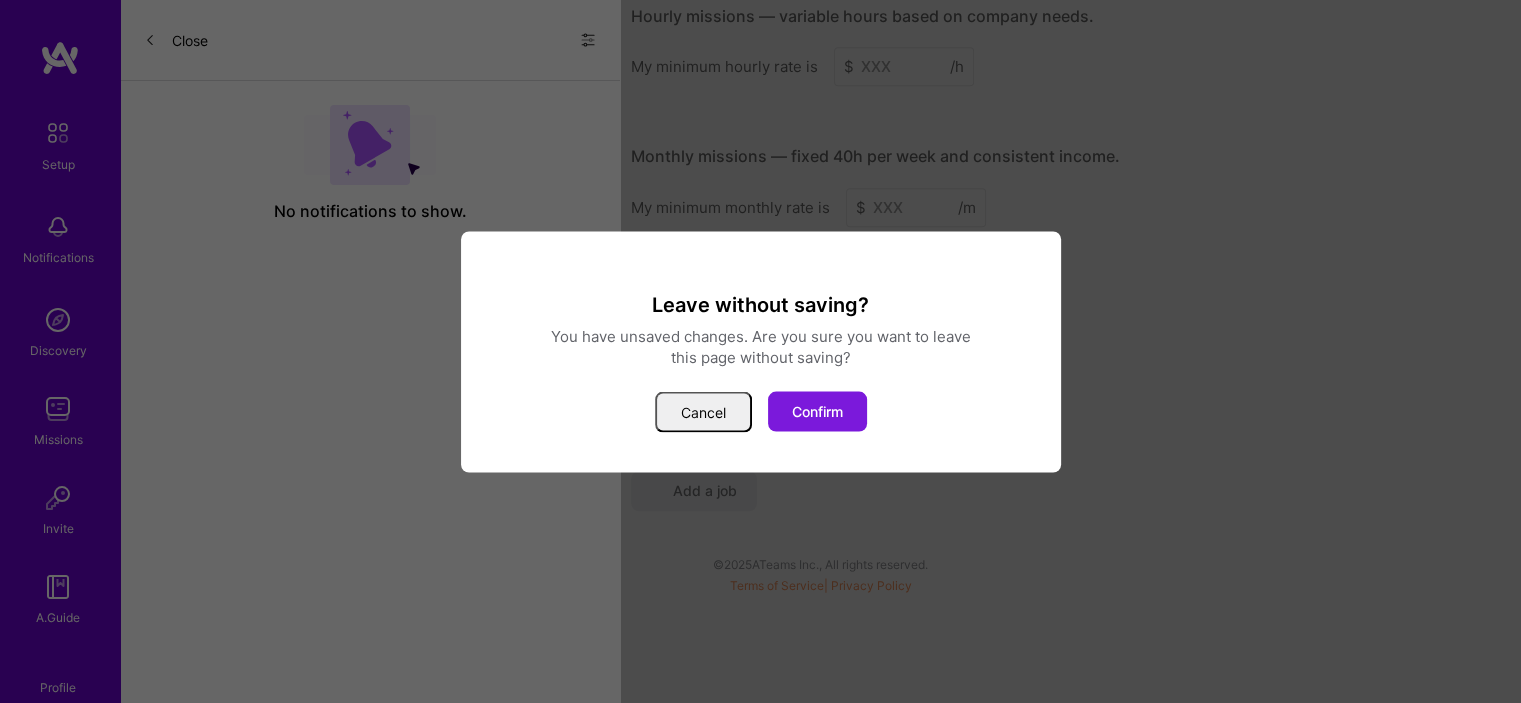 scroll, scrollTop: 0, scrollLeft: 0, axis: both 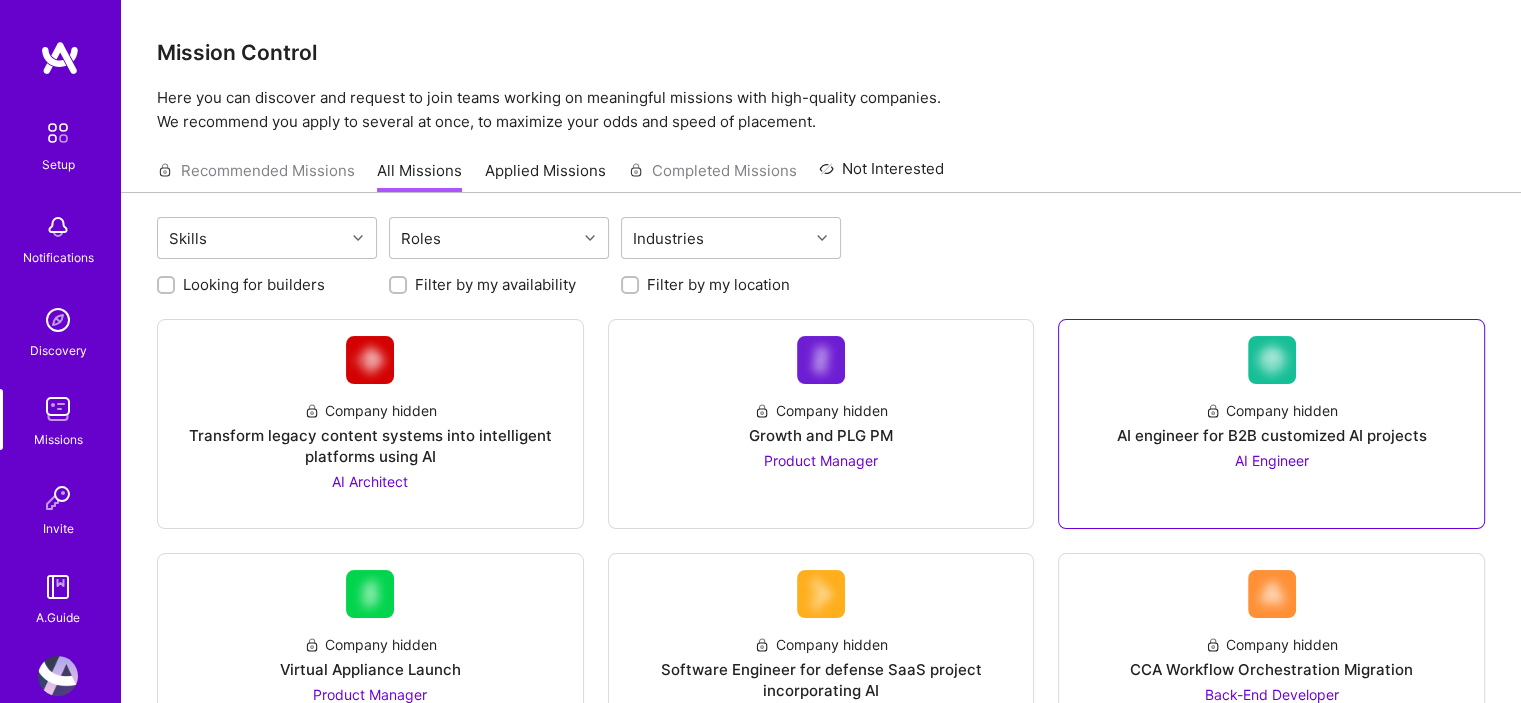 click on "AI engineer for B2B customized AI projects" at bounding box center [1272, 435] 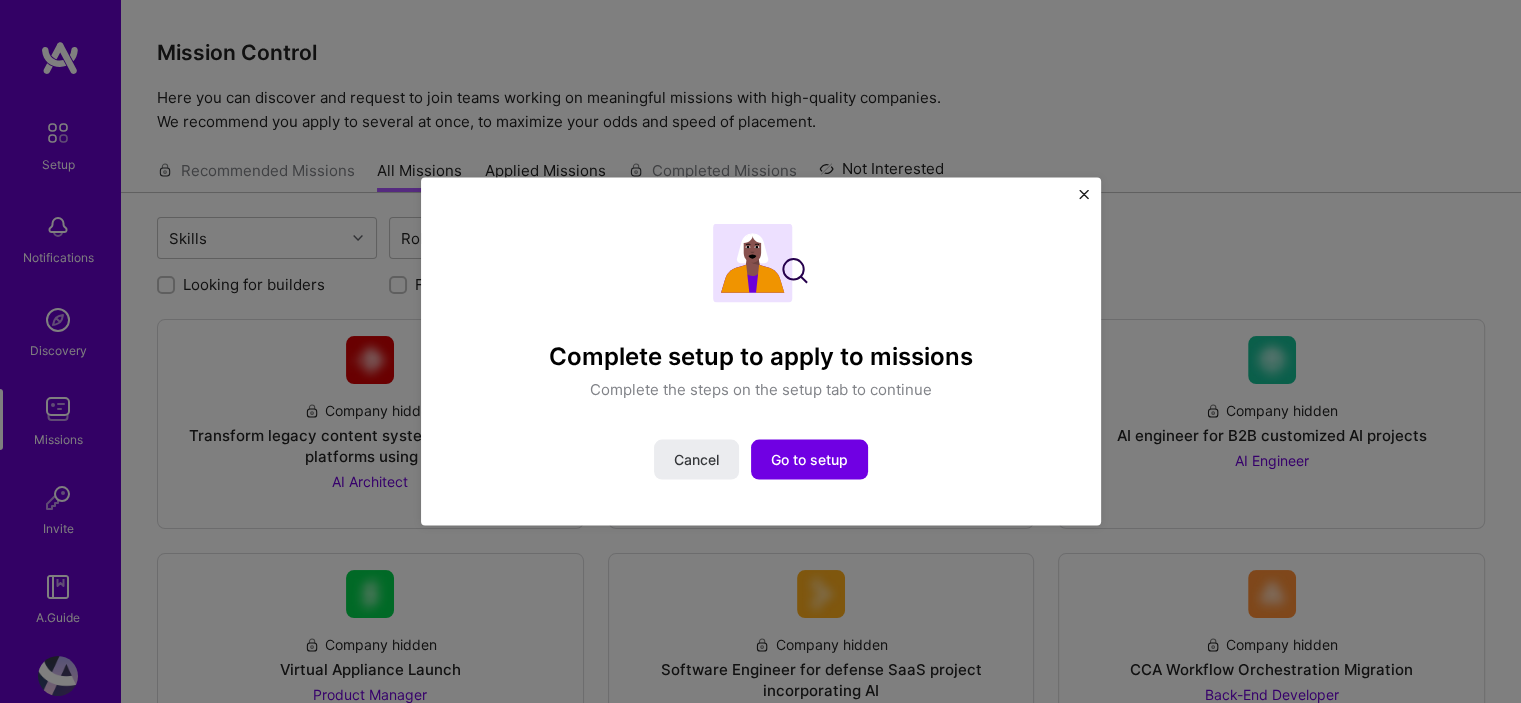 click at bounding box center [1084, 199] 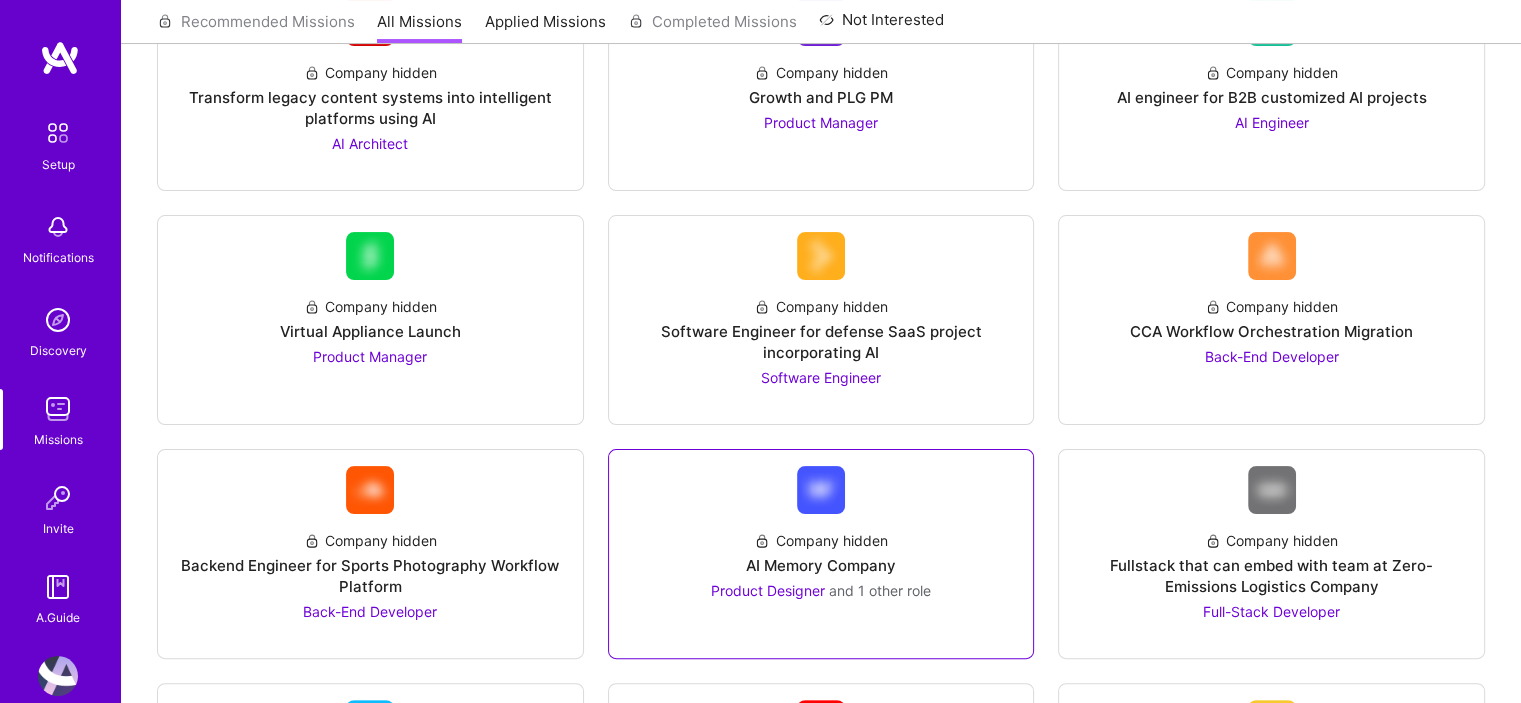 scroll, scrollTop: 500, scrollLeft: 0, axis: vertical 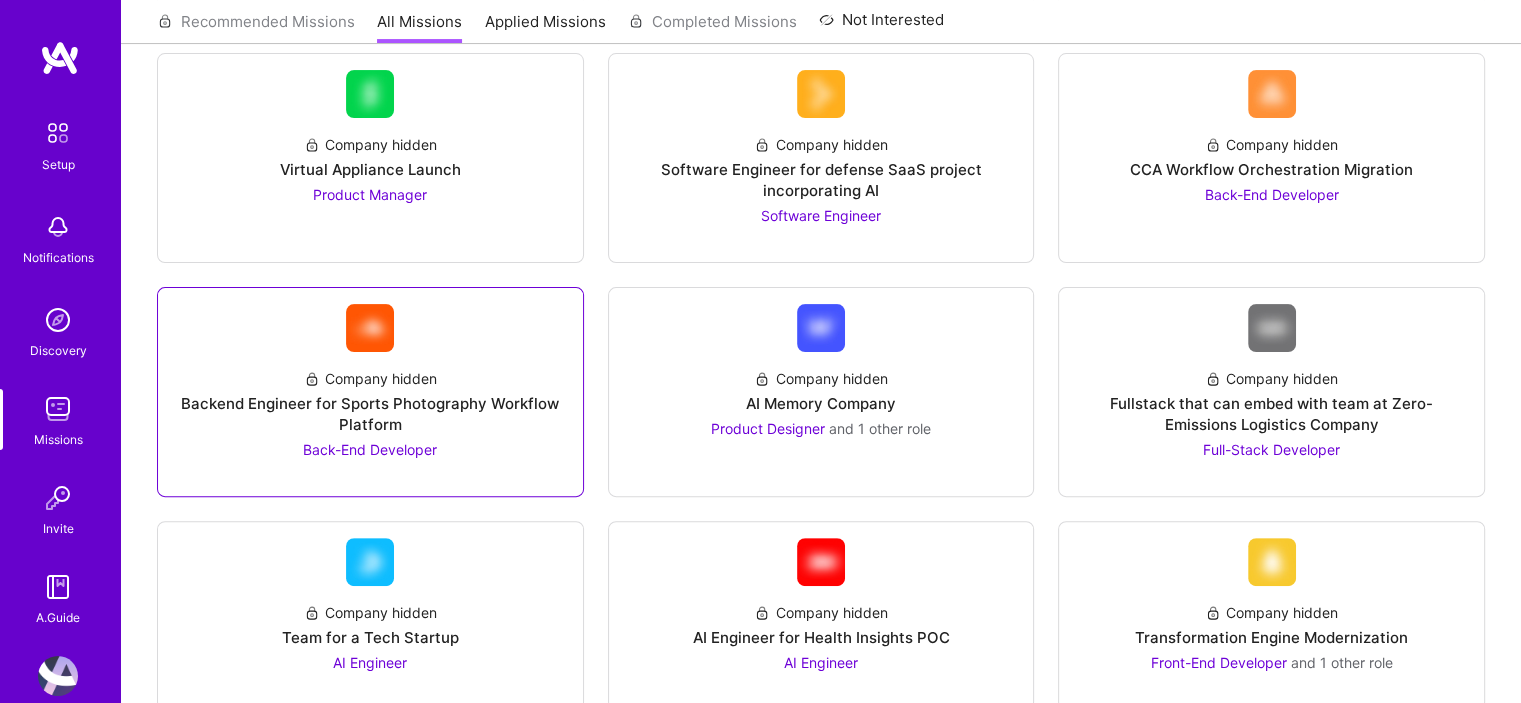 click on "Back-End Developer" at bounding box center [370, 449] 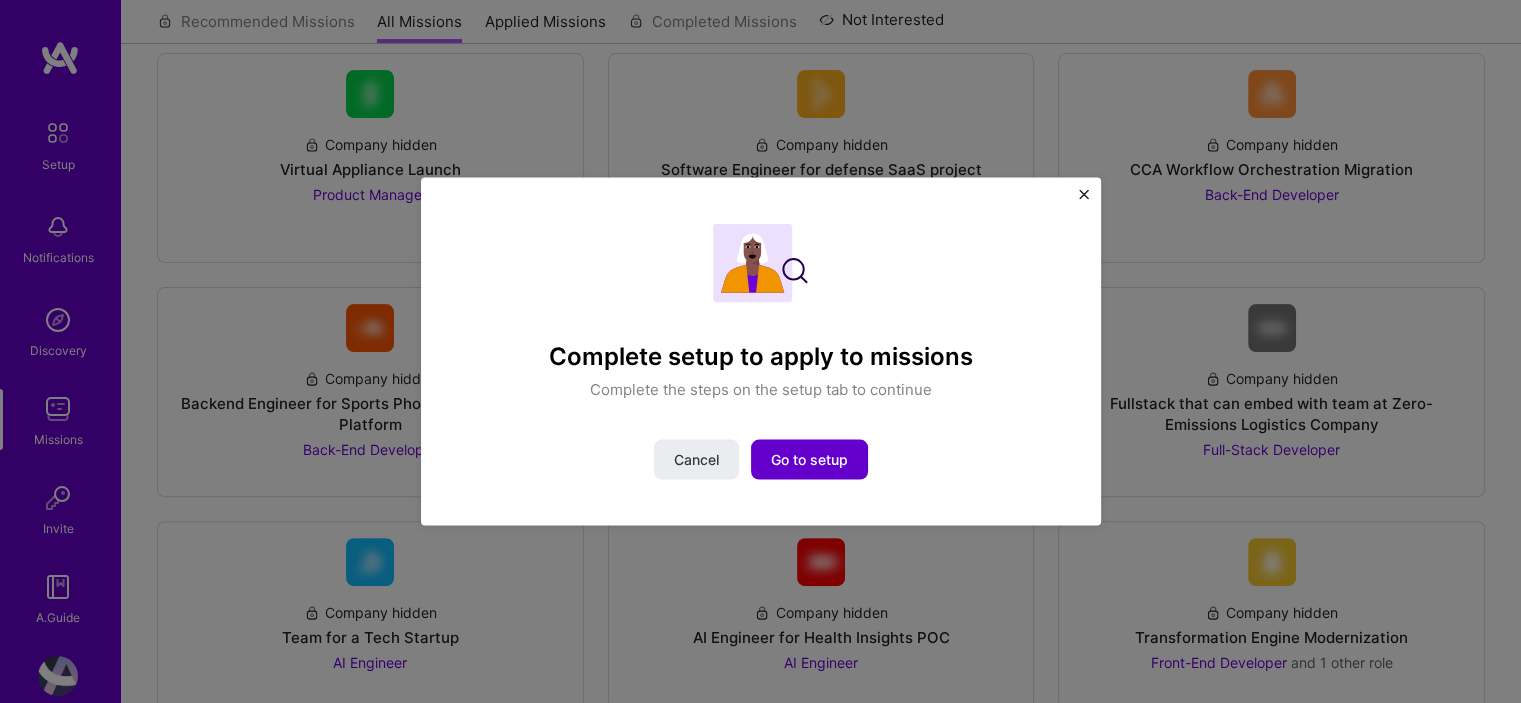 click on "Go to setup" at bounding box center (809, 460) 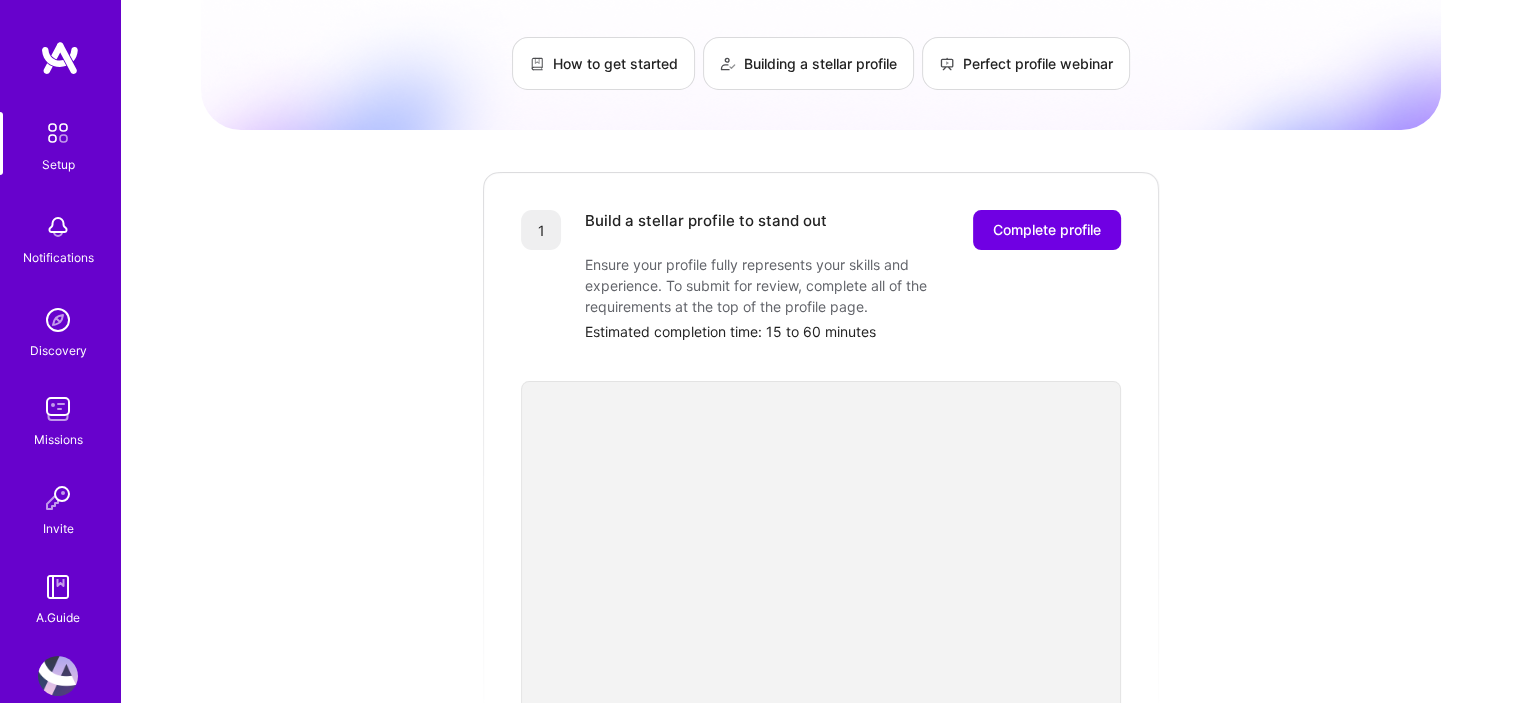 scroll, scrollTop: 100, scrollLeft: 0, axis: vertical 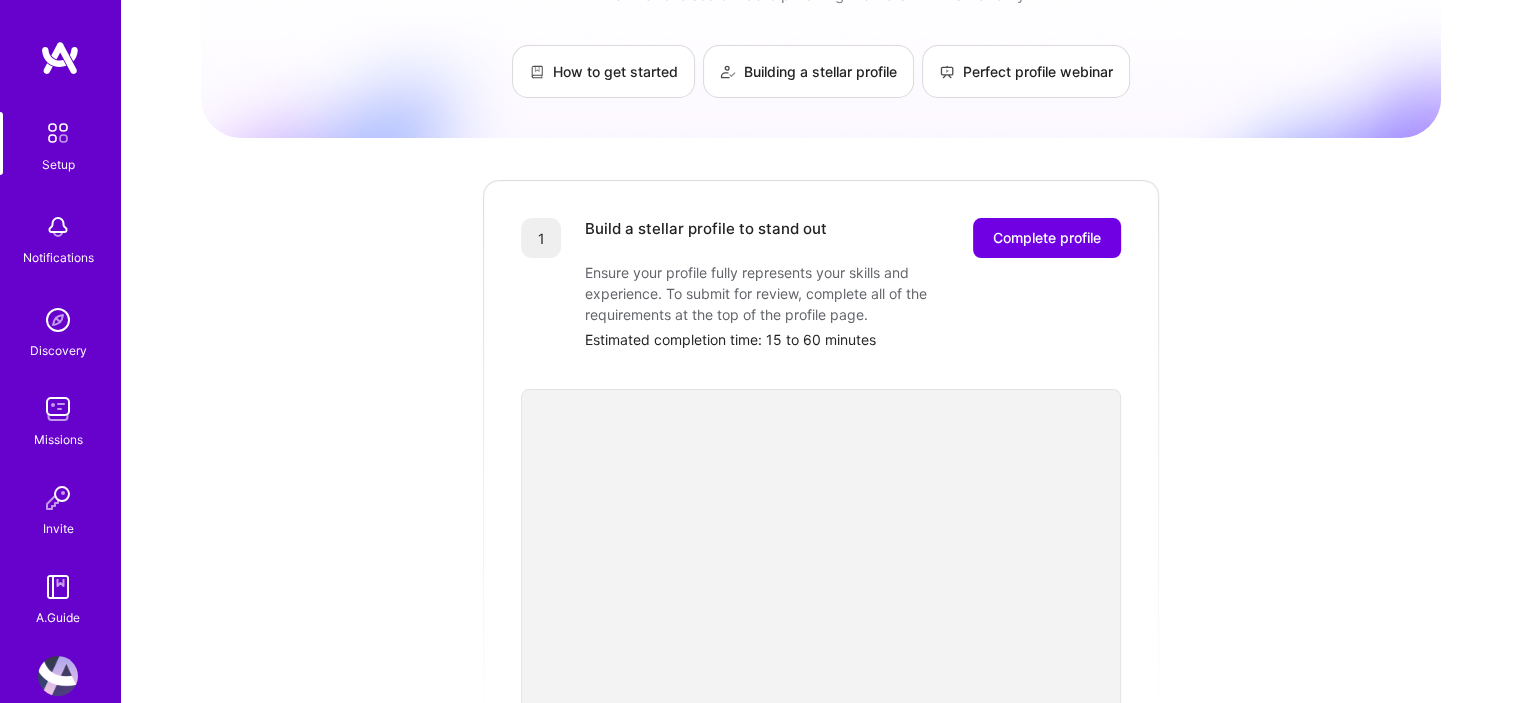 click on "Discovery" at bounding box center (58, 350) 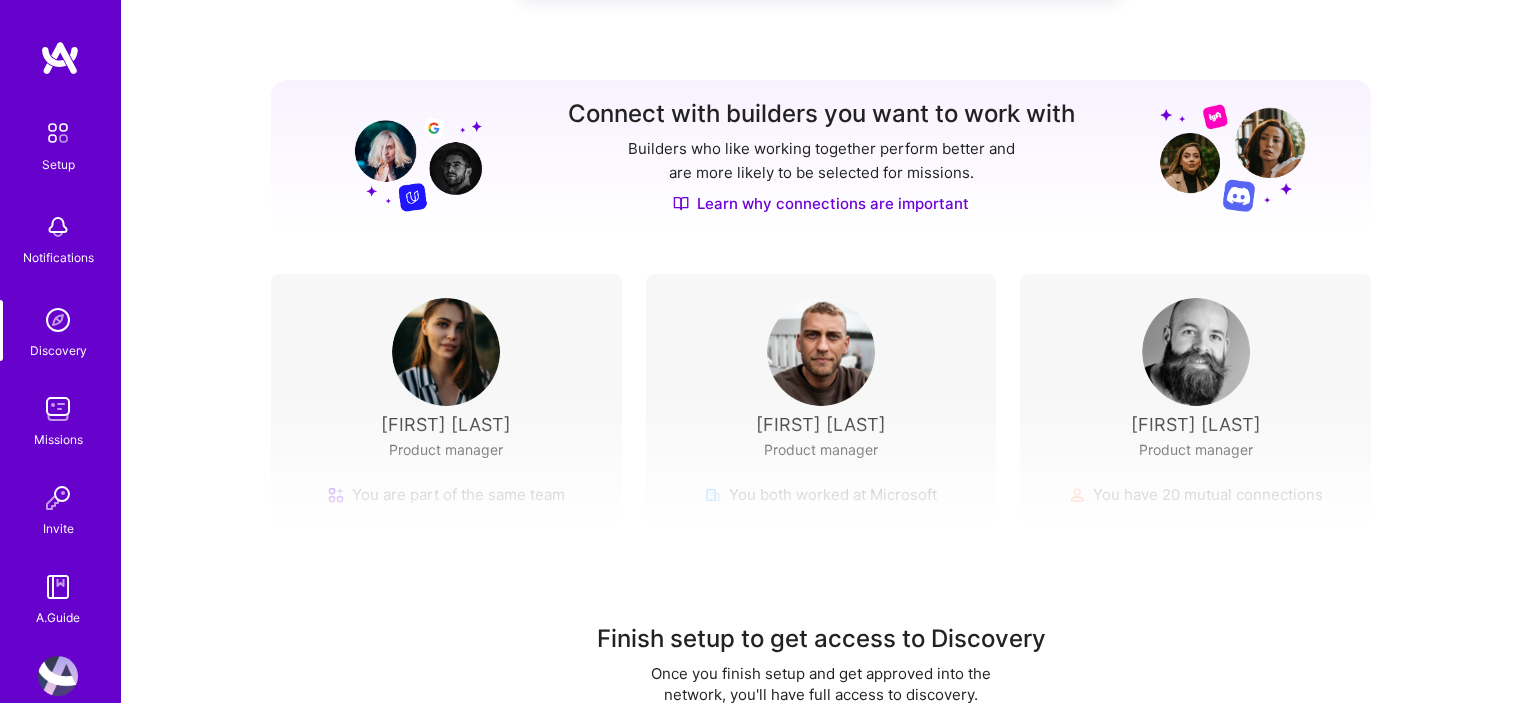scroll, scrollTop: 252, scrollLeft: 0, axis: vertical 